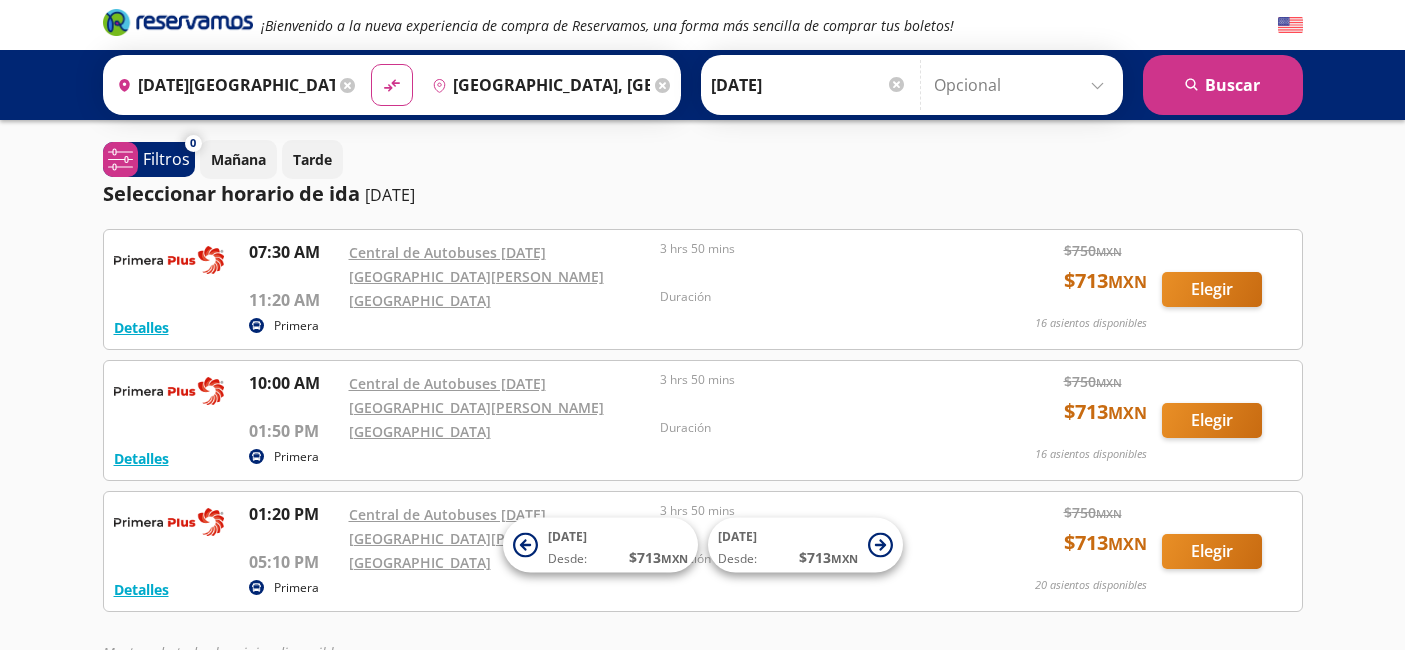 scroll, scrollTop: 0, scrollLeft: 0, axis: both 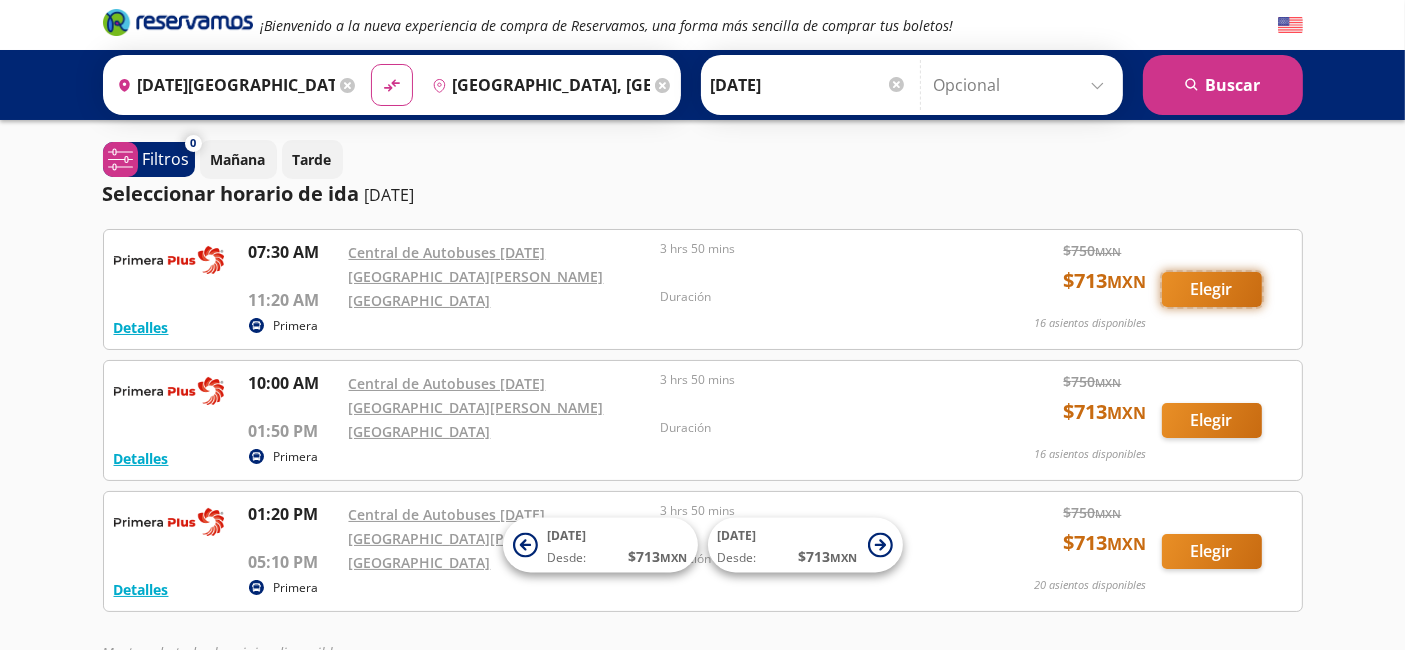 click on "Elegir" at bounding box center [1212, 289] 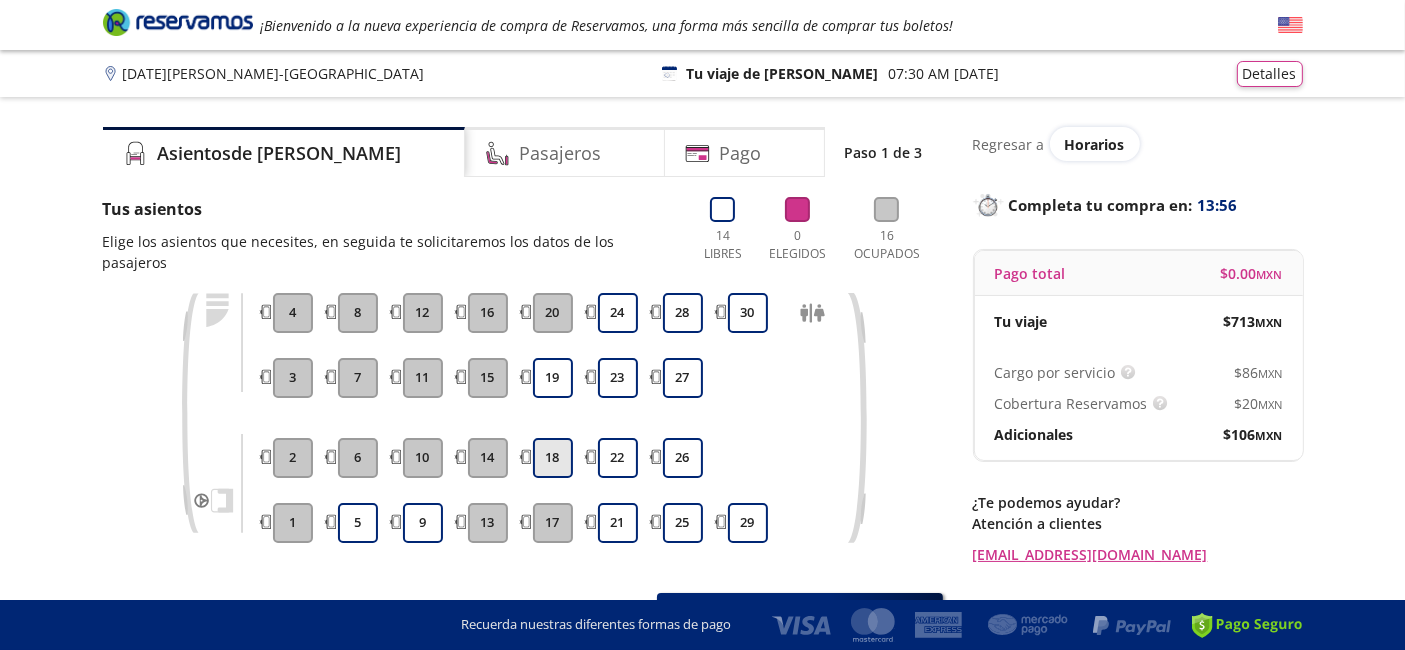 click on "18" at bounding box center [553, 458] 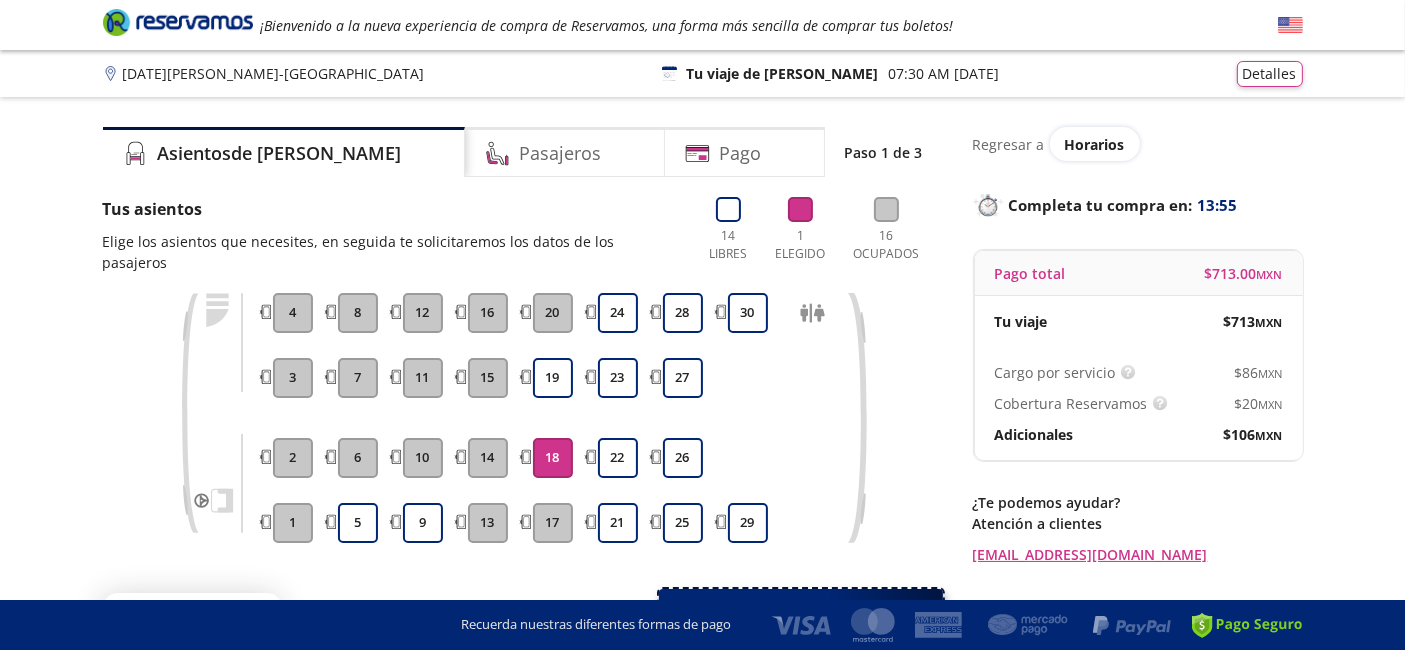 click on "Continuar con 1 asiento" at bounding box center (781, 614) 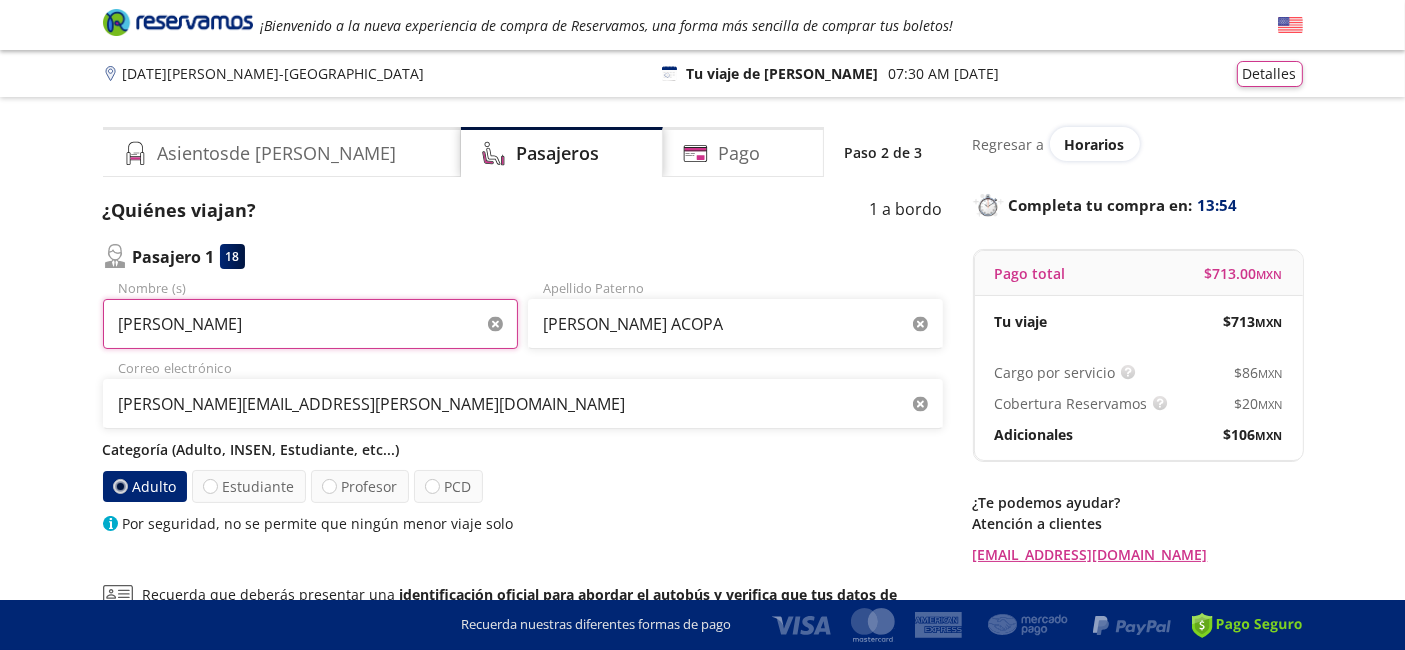 click on "CARLOS ALFREDO" at bounding box center (310, 324) 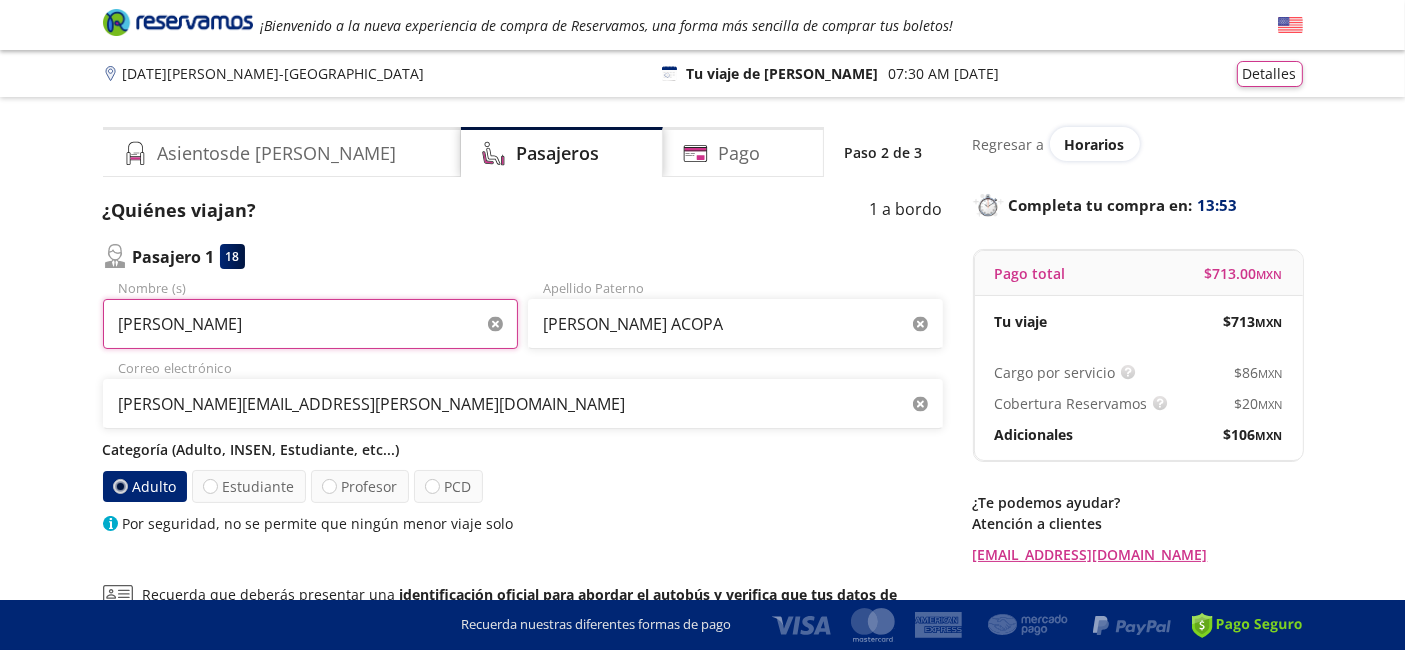 click on "CARLOS ALFREDO" at bounding box center (310, 324) 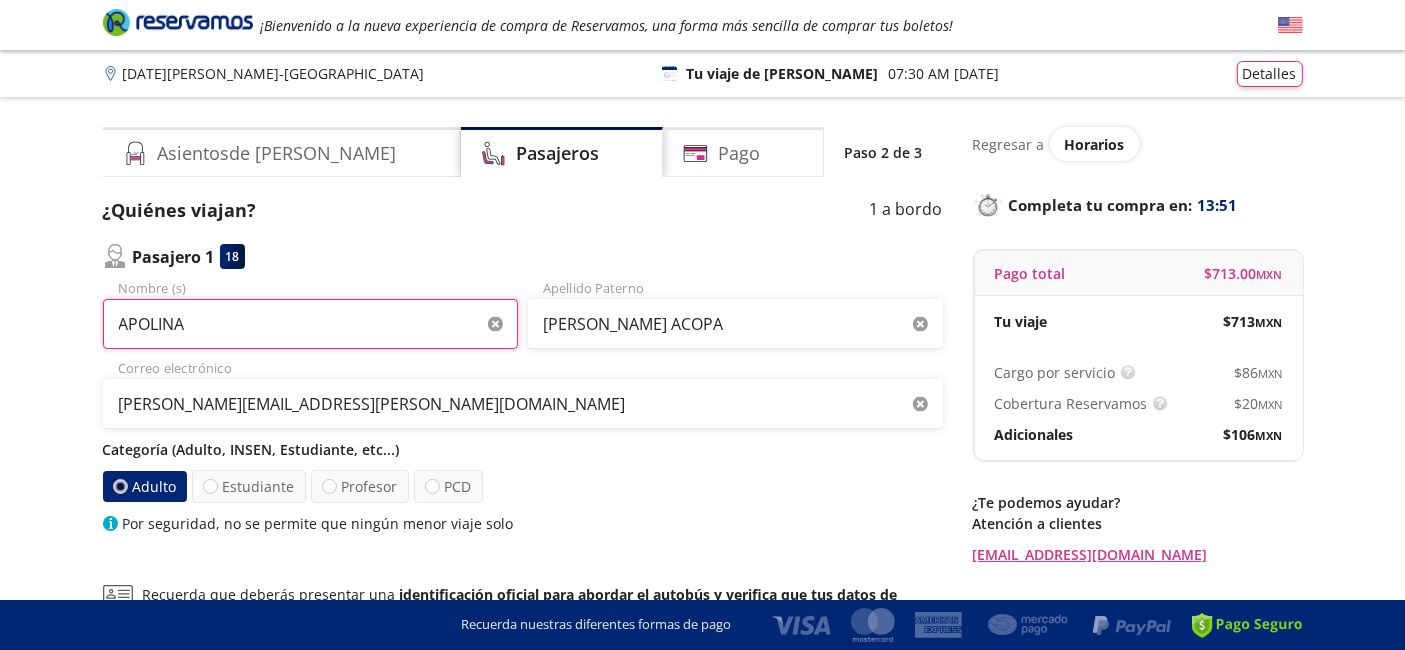 type on "[PERSON_NAME]" 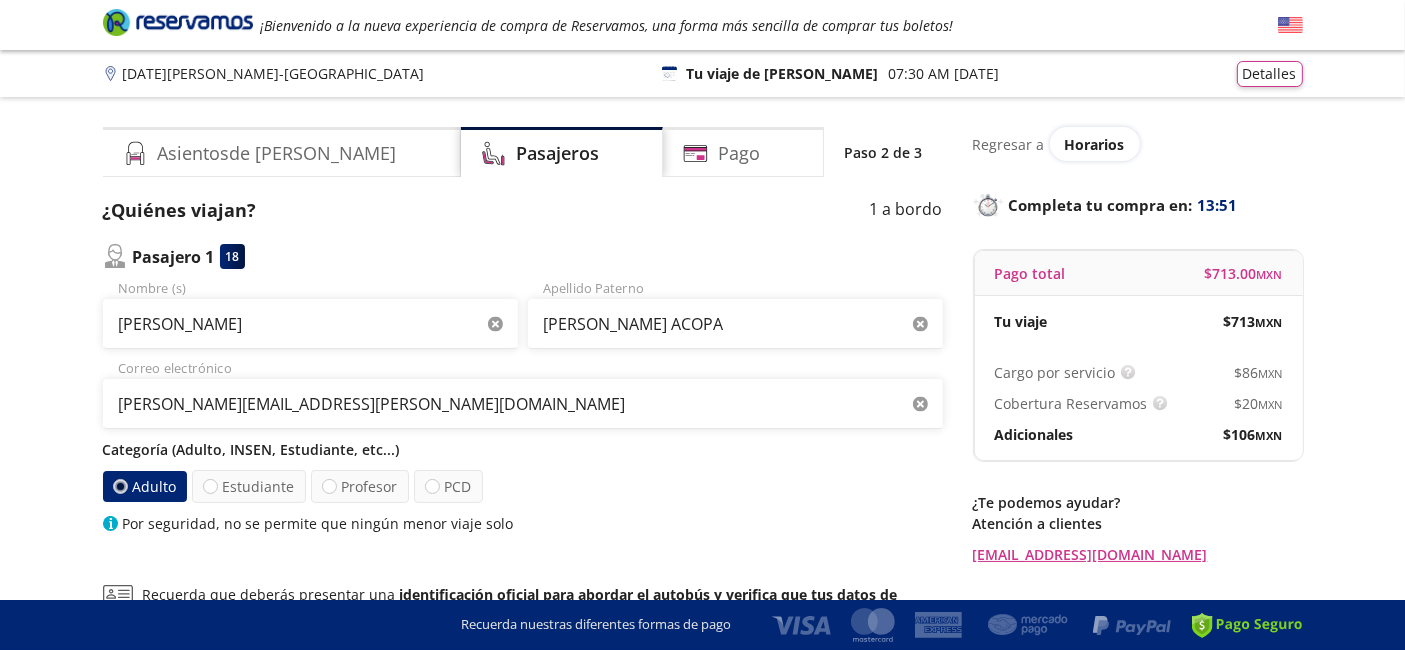 type 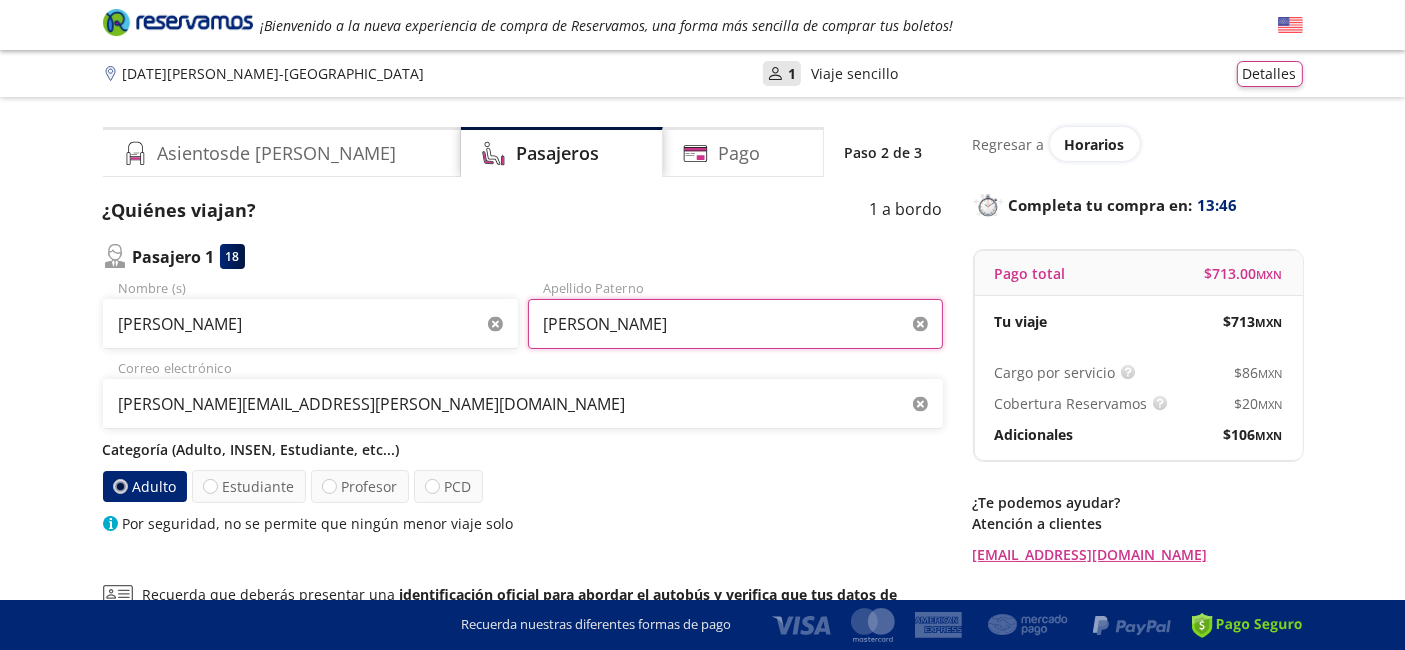 type on "[PERSON_NAME]" 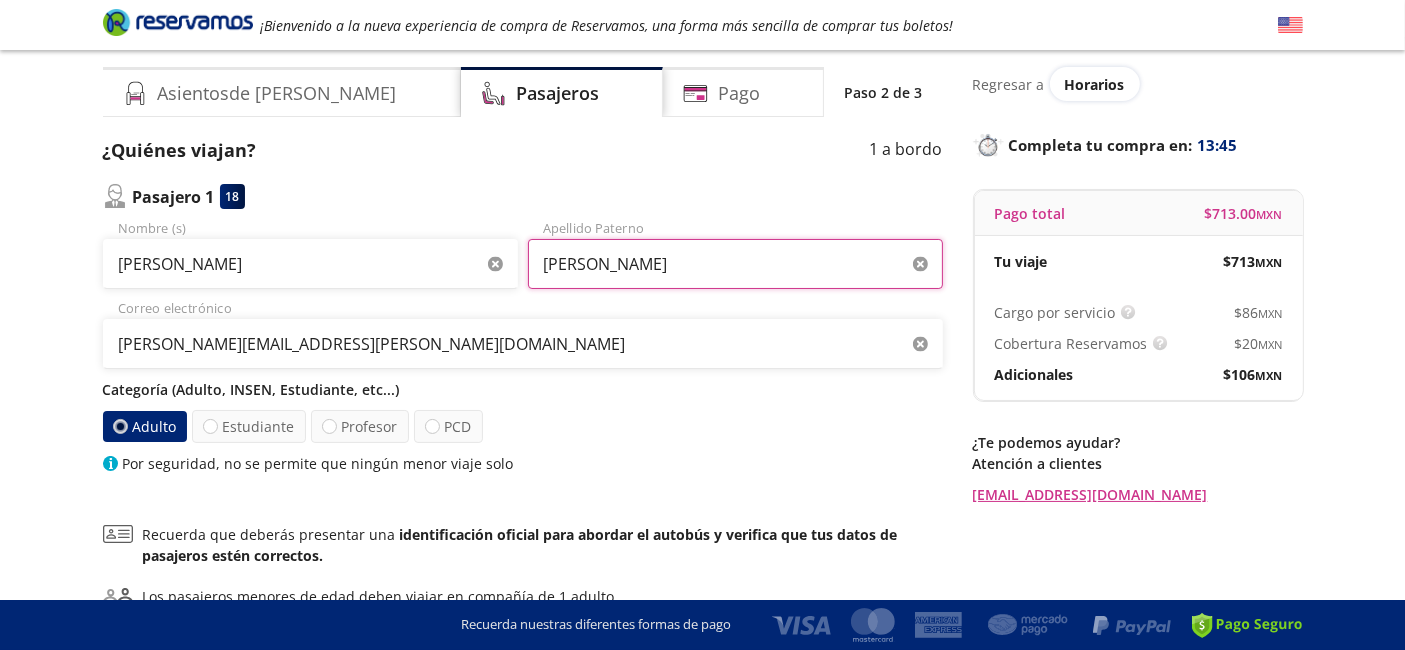 scroll, scrollTop: 255, scrollLeft: 0, axis: vertical 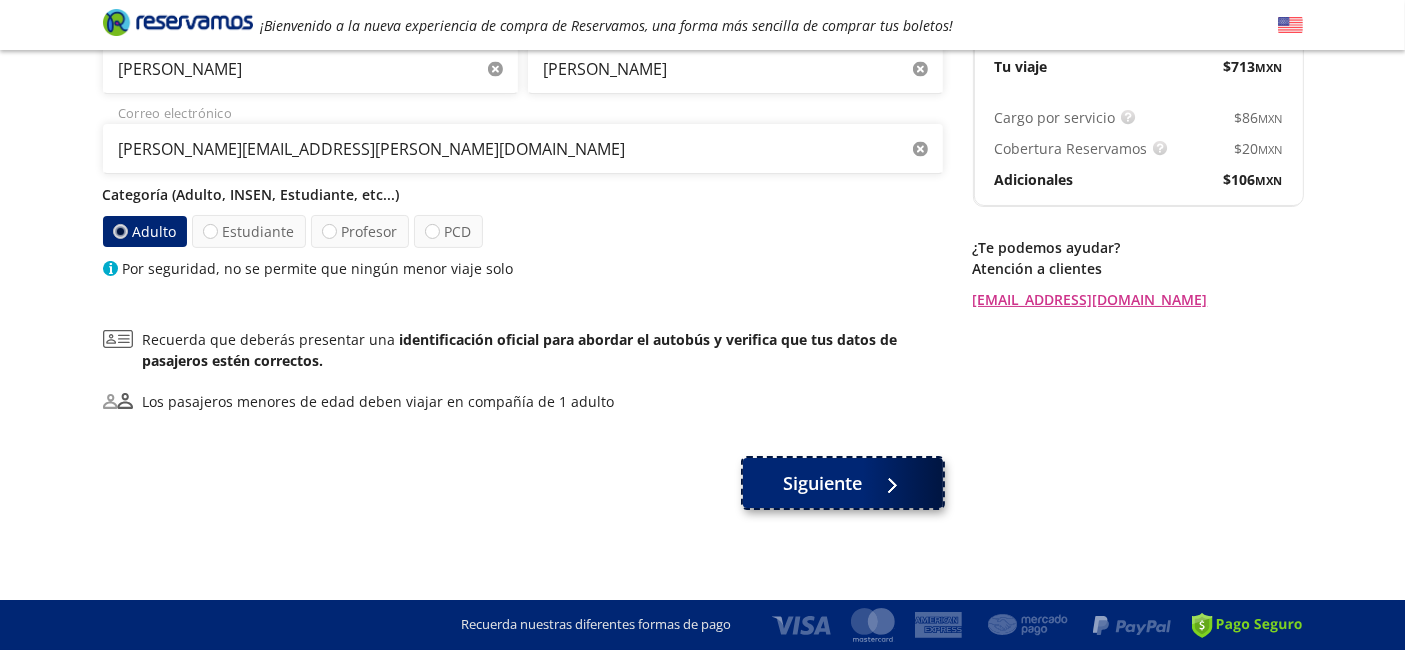 click on "Siguiente" at bounding box center (843, 483) 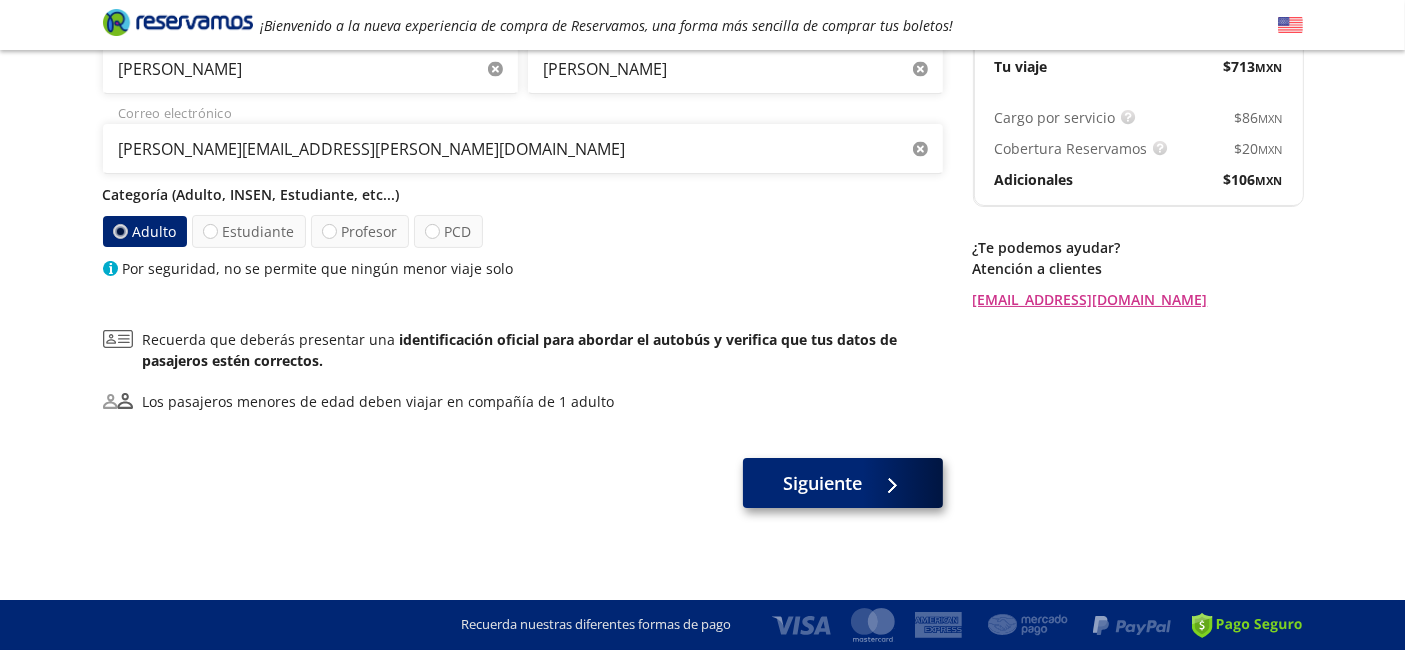 scroll, scrollTop: 0, scrollLeft: 0, axis: both 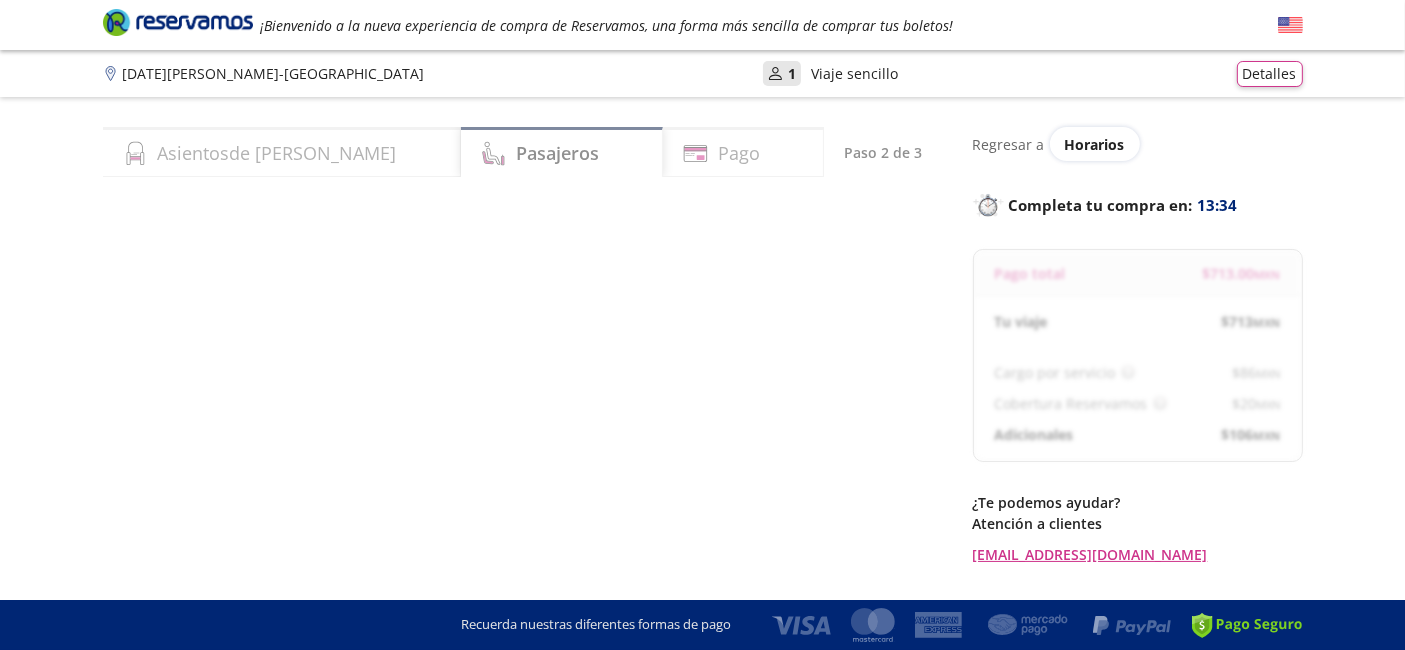 select on "MX" 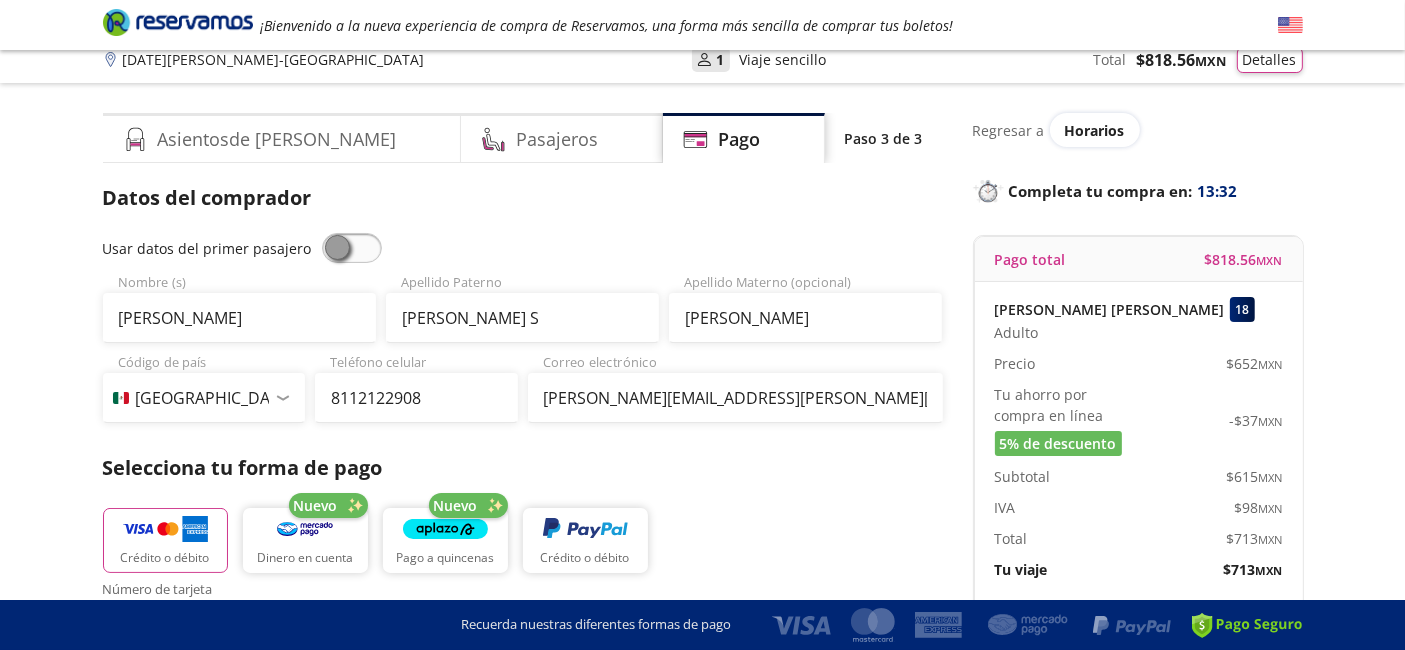 scroll, scrollTop: 333, scrollLeft: 0, axis: vertical 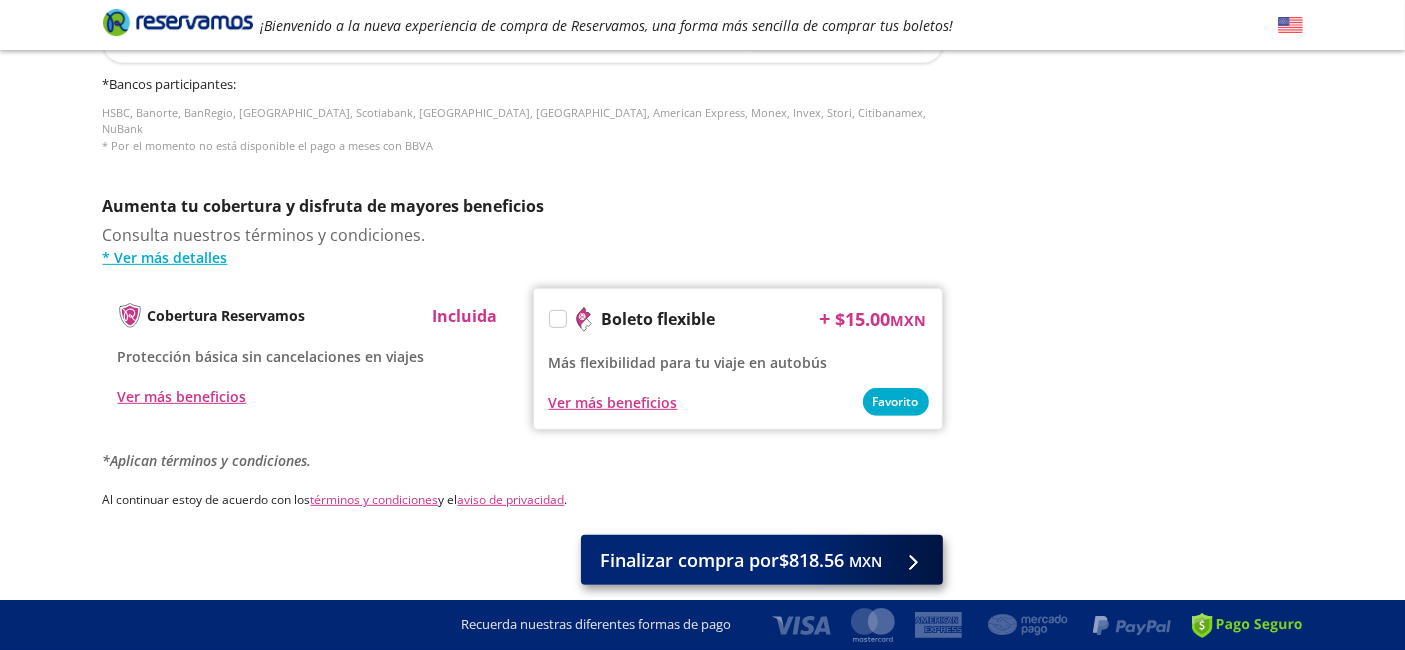 type on "PRISCILLA GUTIERREZ S" 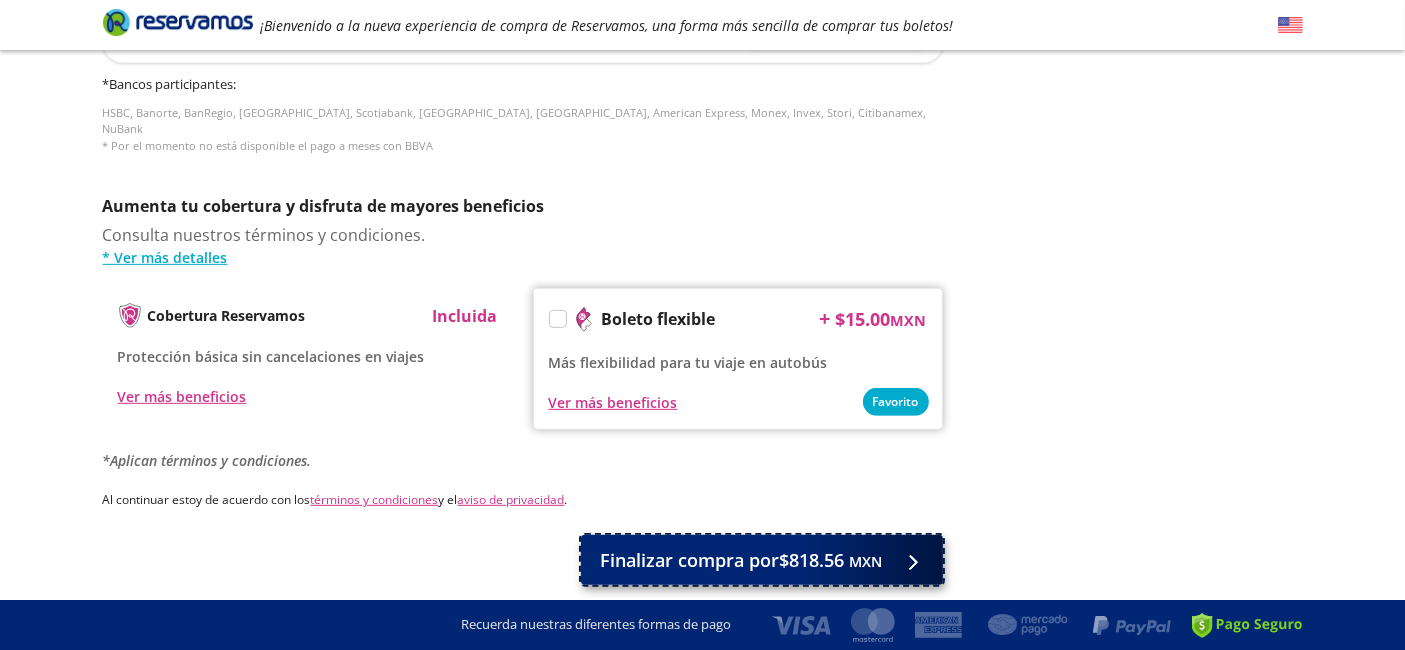 click on "Finalizar compra por  $818.56   MXN" at bounding box center [742, 560] 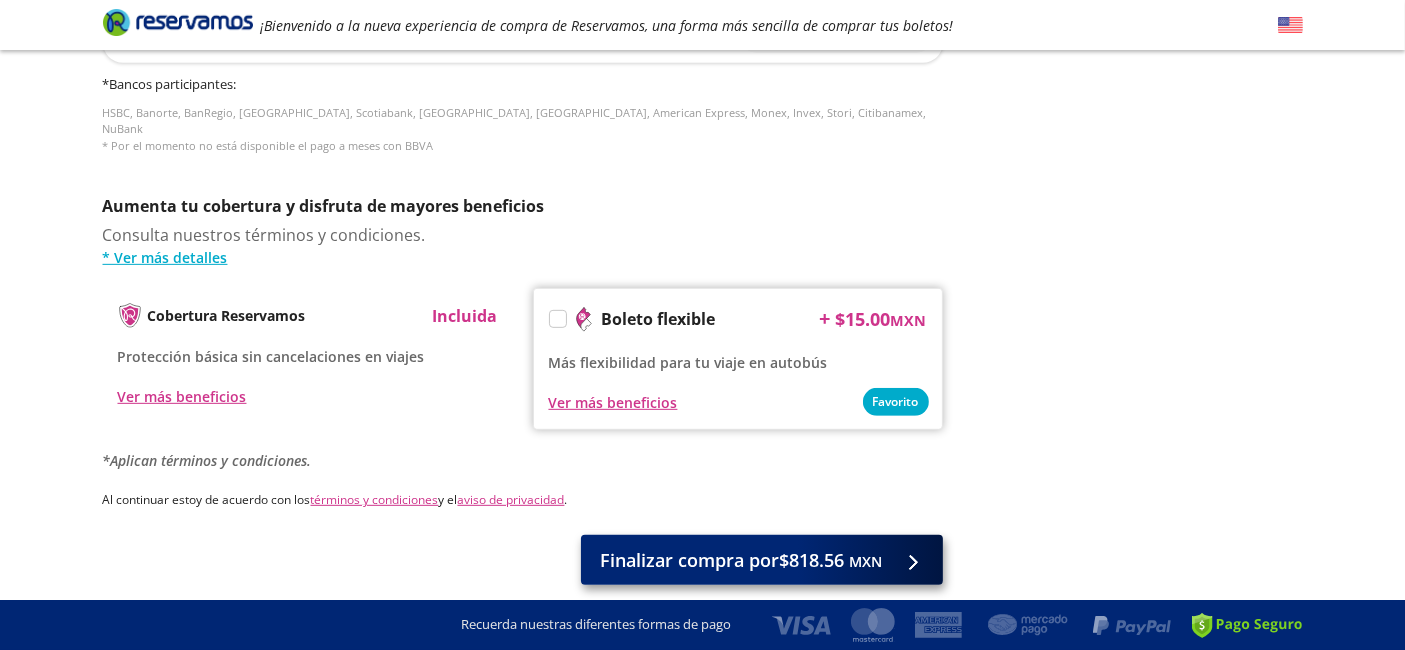 scroll, scrollTop: 0, scrollLeft: 0, axis: both 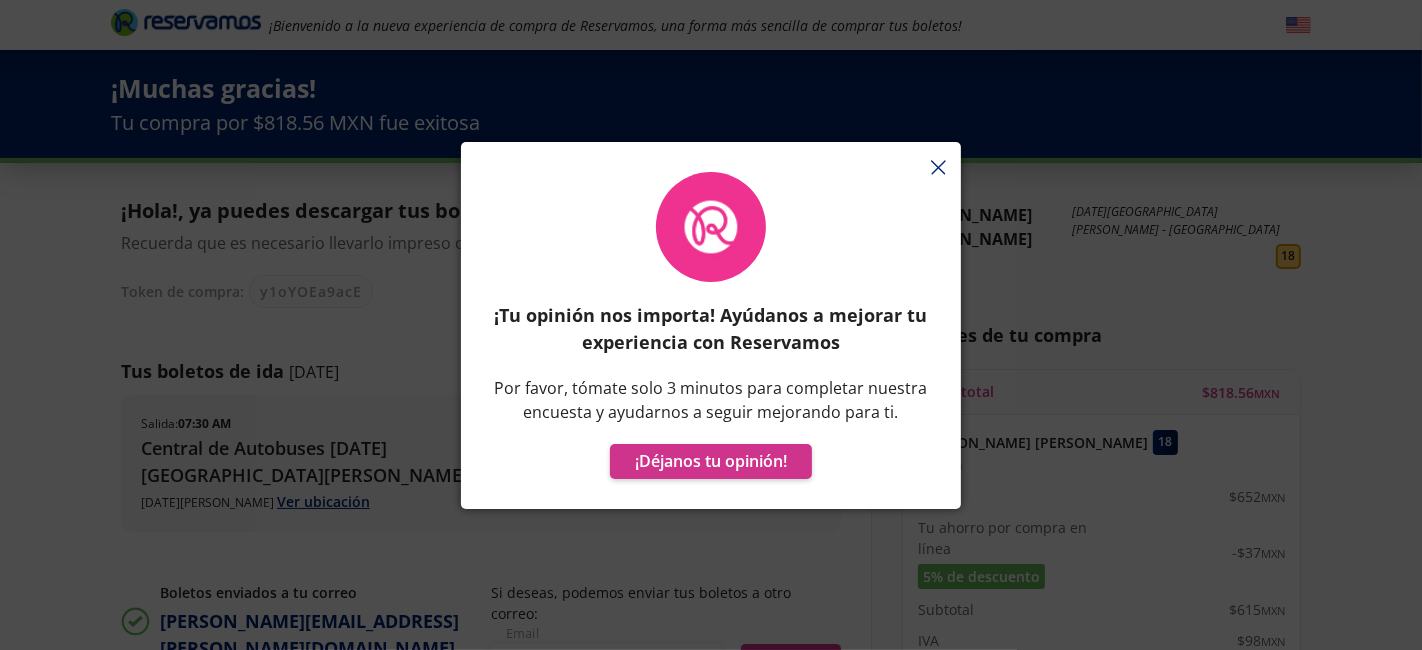 click 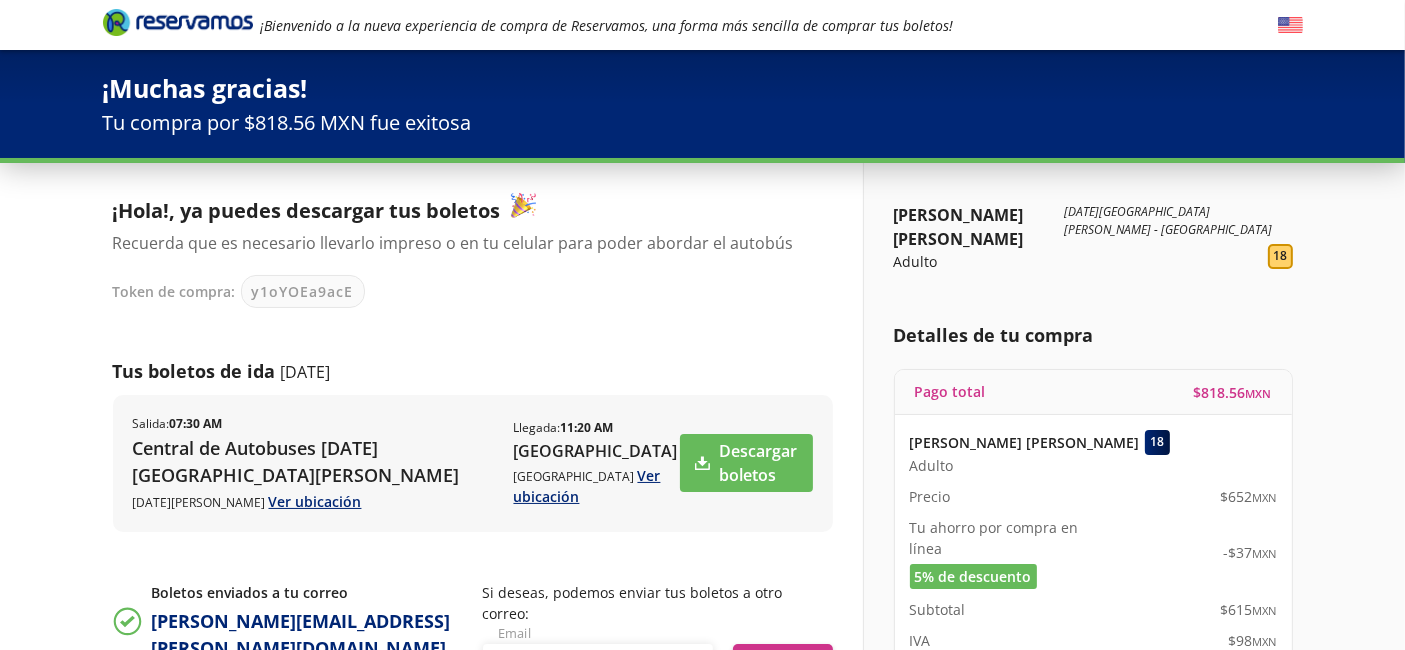 click on "y1oYOEa9acE" at bounding box center [303, 291] 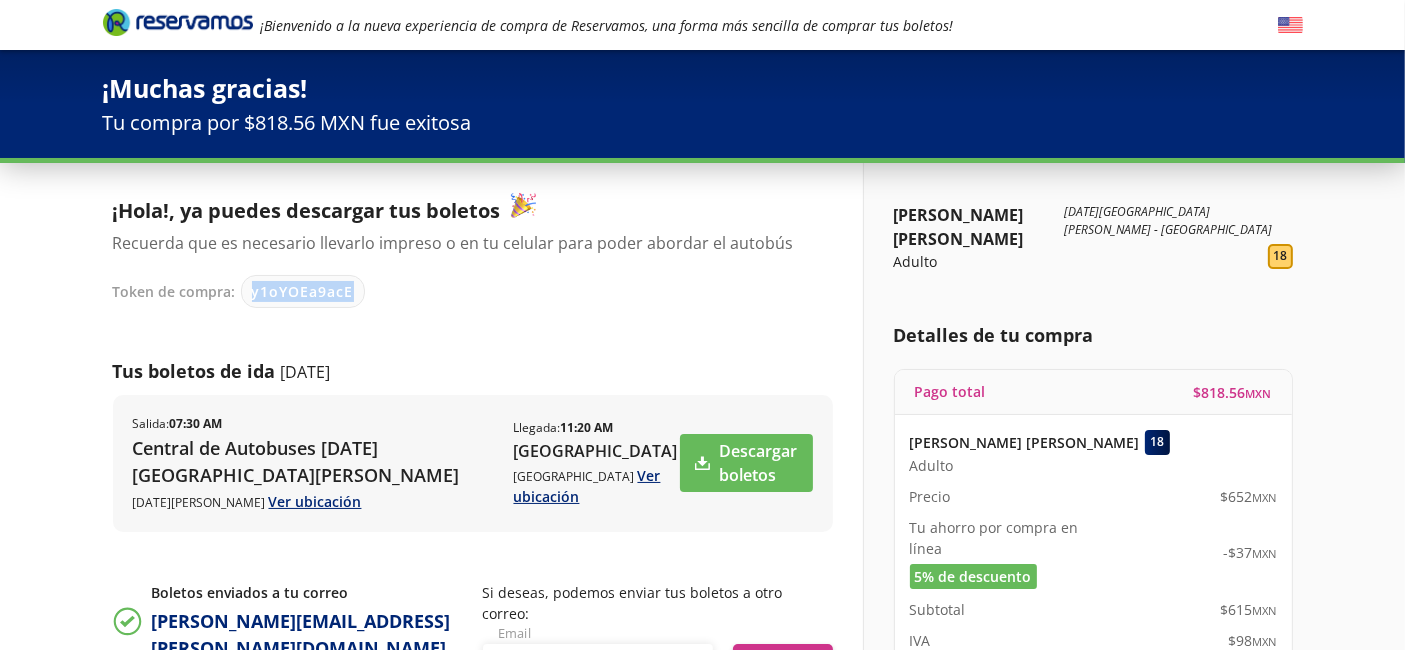 click on "y1oYOEa9acE" at bounding box center (303, 291) 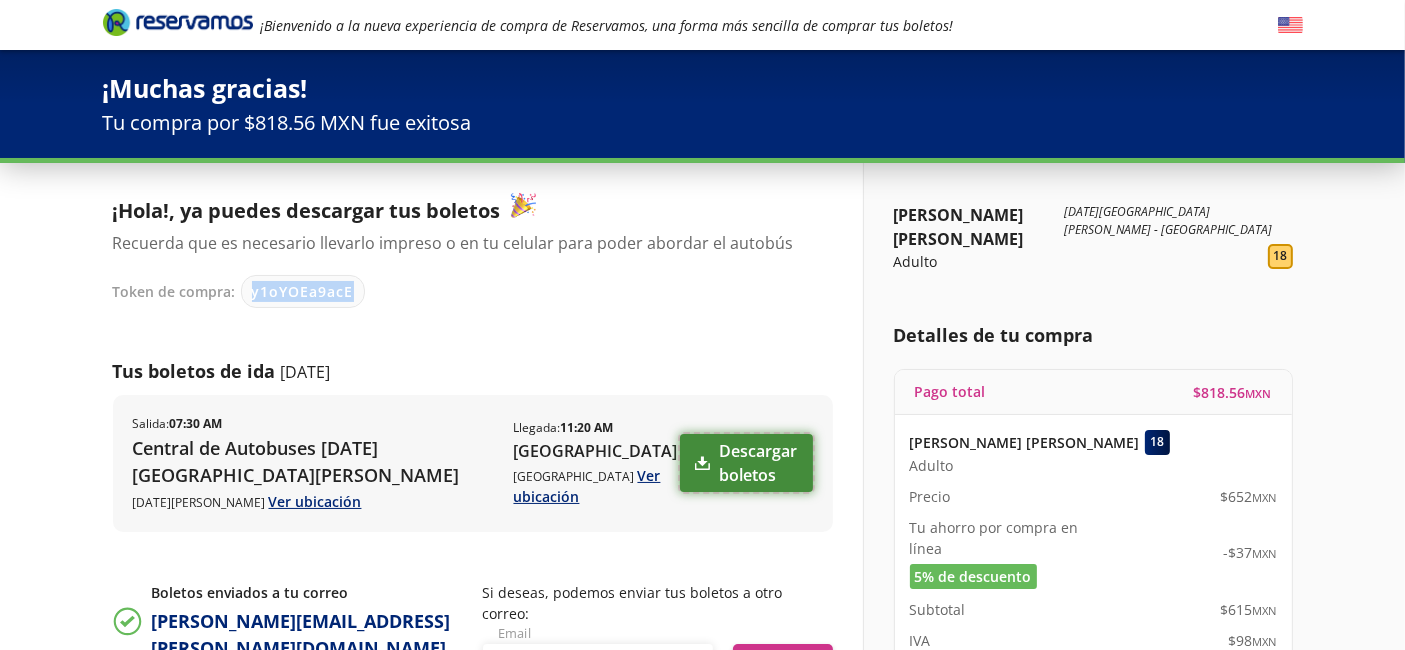 click on "Descargar boletos" at bounding box center [746, 463] 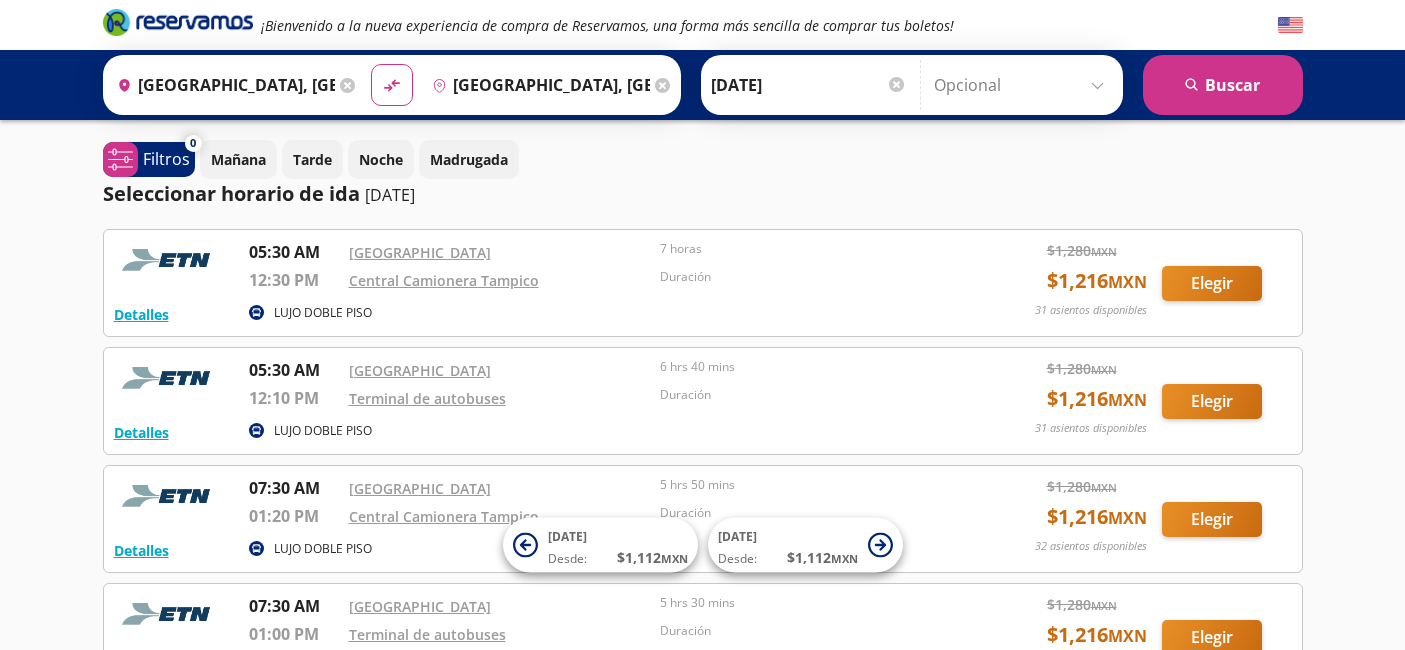 scroll, scrollTop: 0, scrollLeft: 0, axis: both 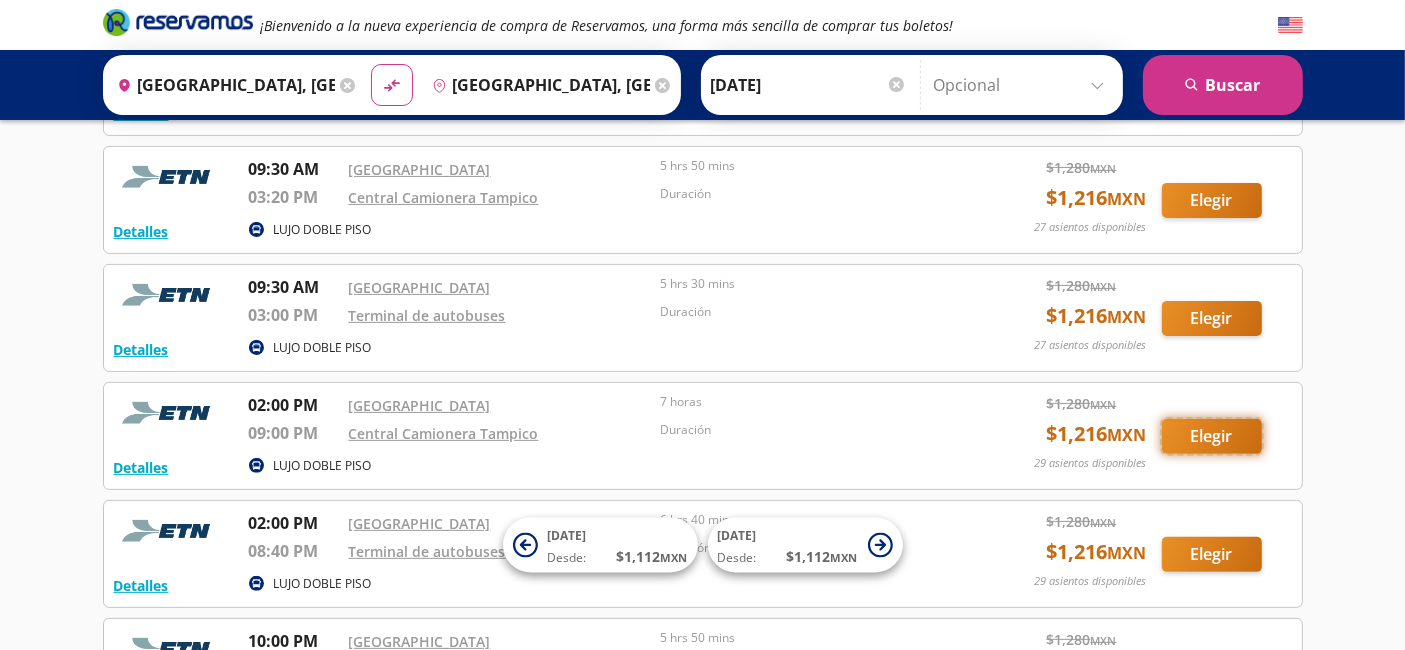 click on "Elegir" at bounding box center (1212, 436) 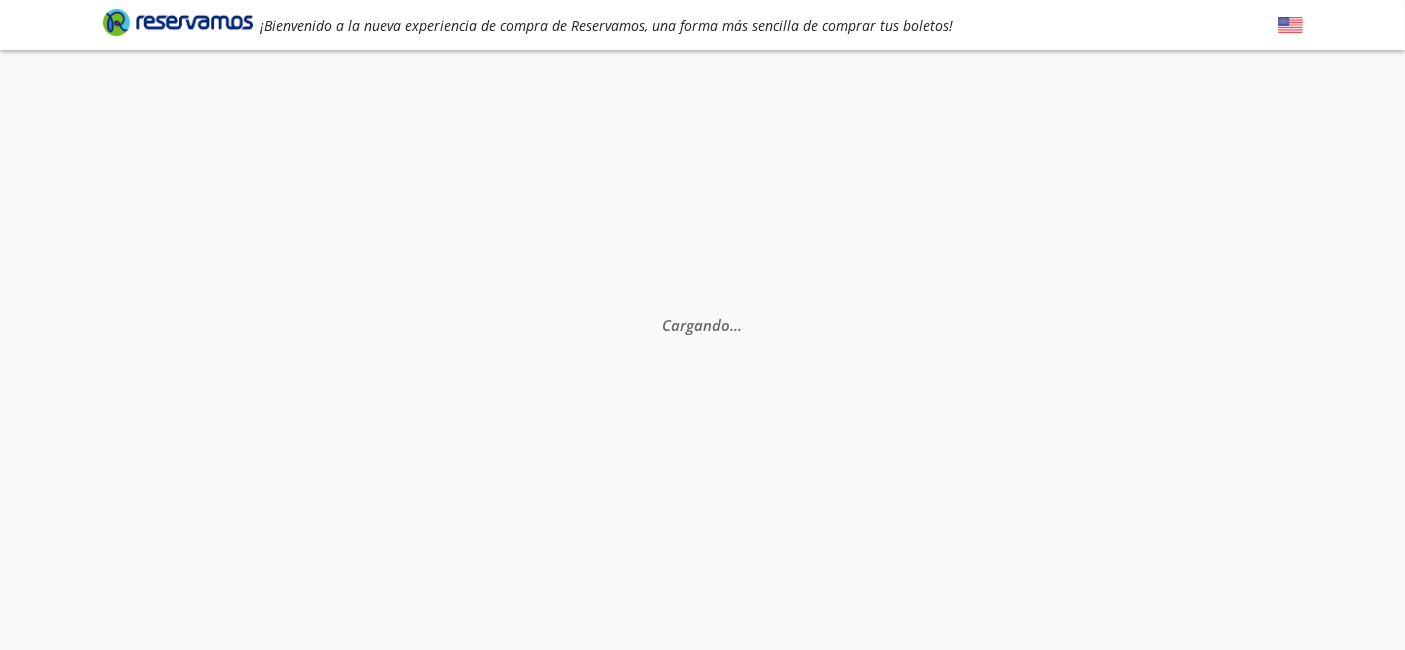 scroll, scrollTop: 0, scrollLeft: 0, axis: both 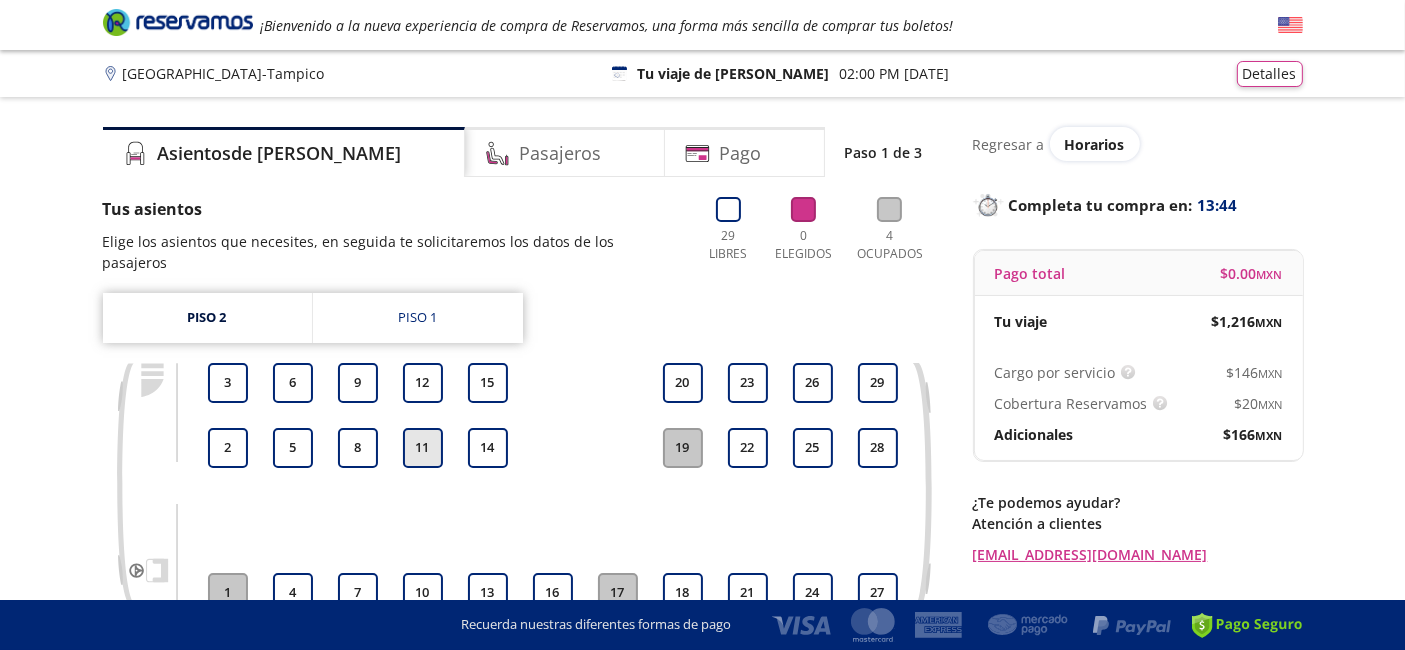 click on "11" at bounding box center [423, 448] 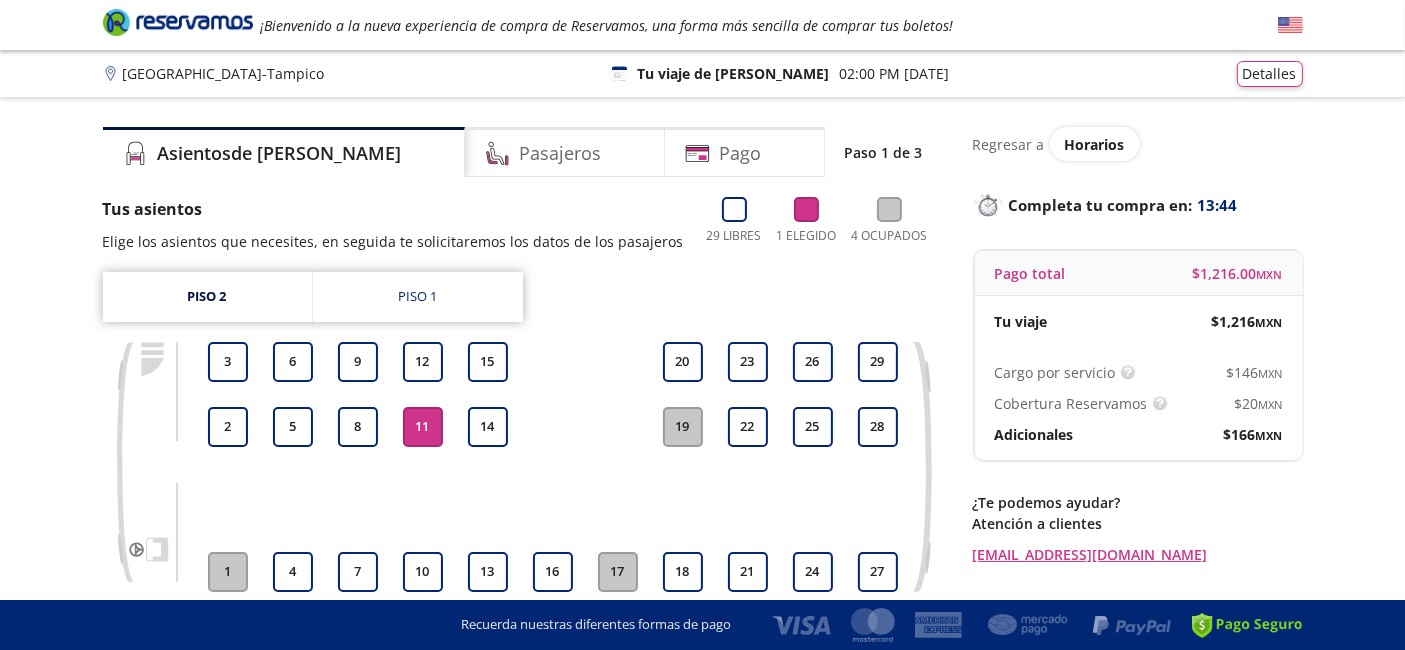 scroll, scrollTop: 185, scrollLeft: 0, axis: vertical 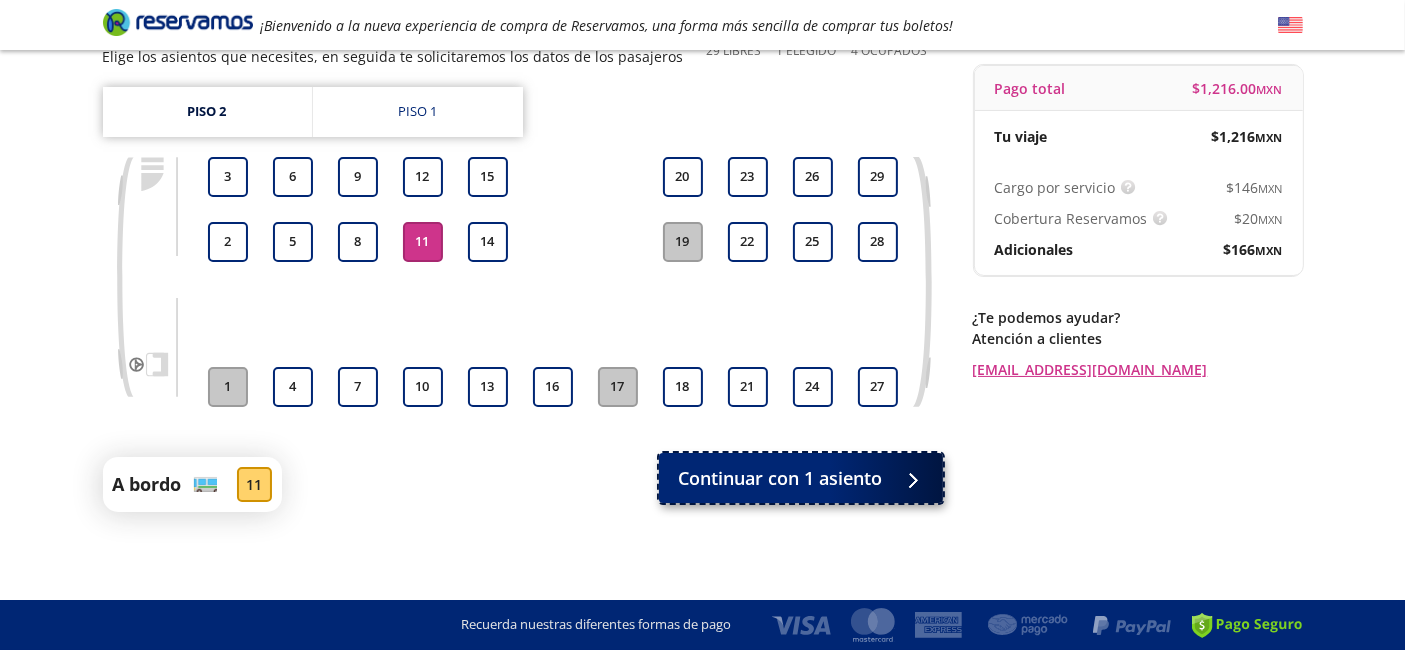 click on "Continuar con 1 asiento" at bounding box center [781, 478] 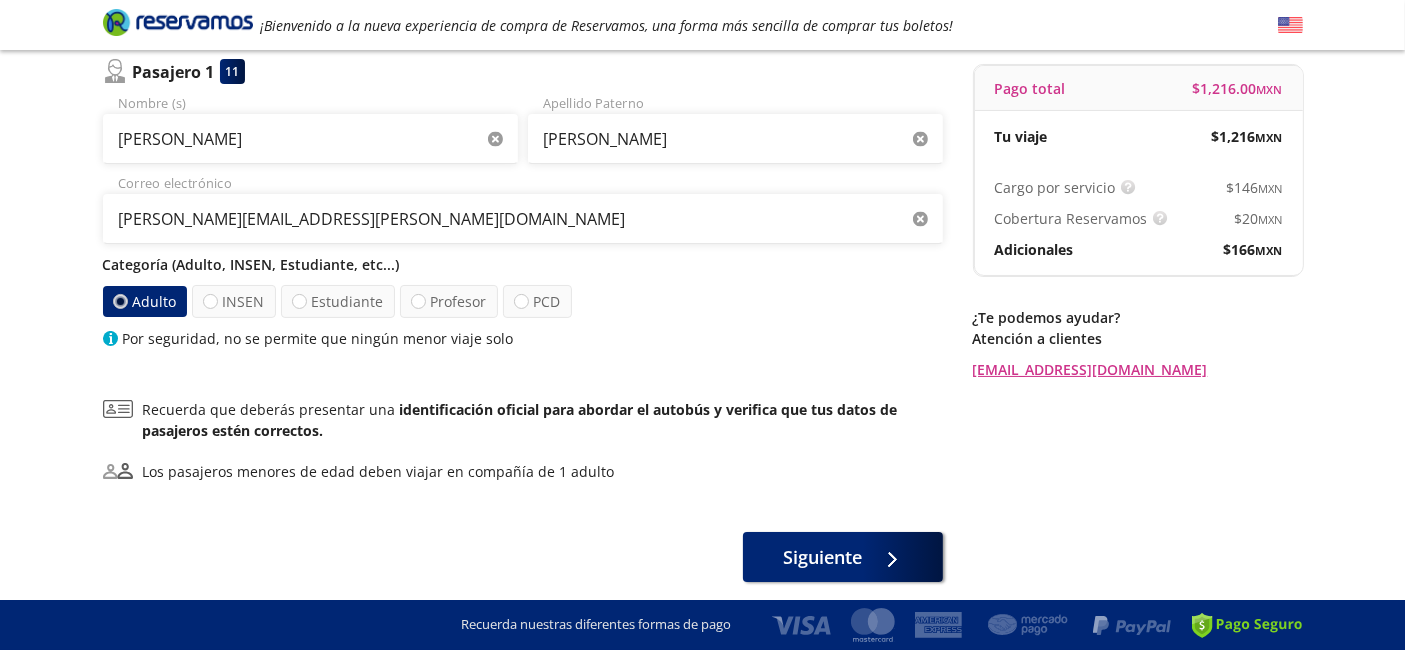 scroll, scrollTop: 0, scrollLeft: 0, axis: both 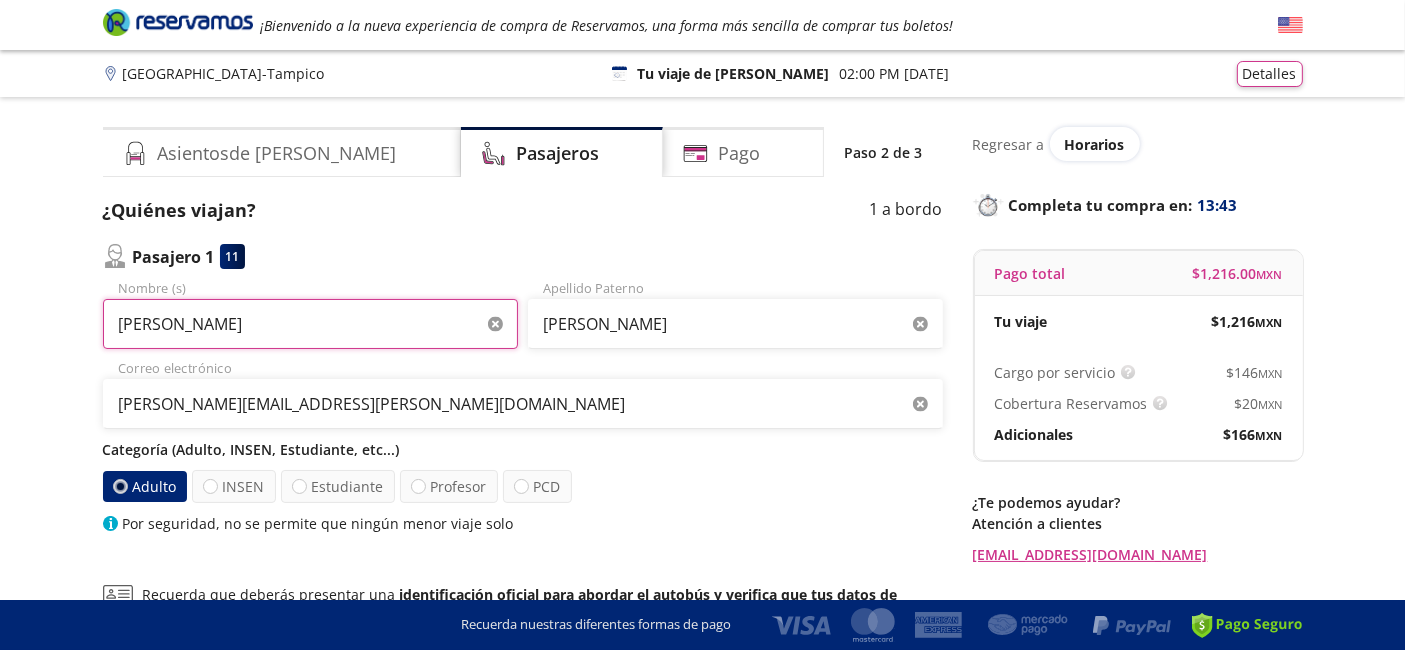 click on "[PERSON_NAME]" at bounding box center [310, 324] 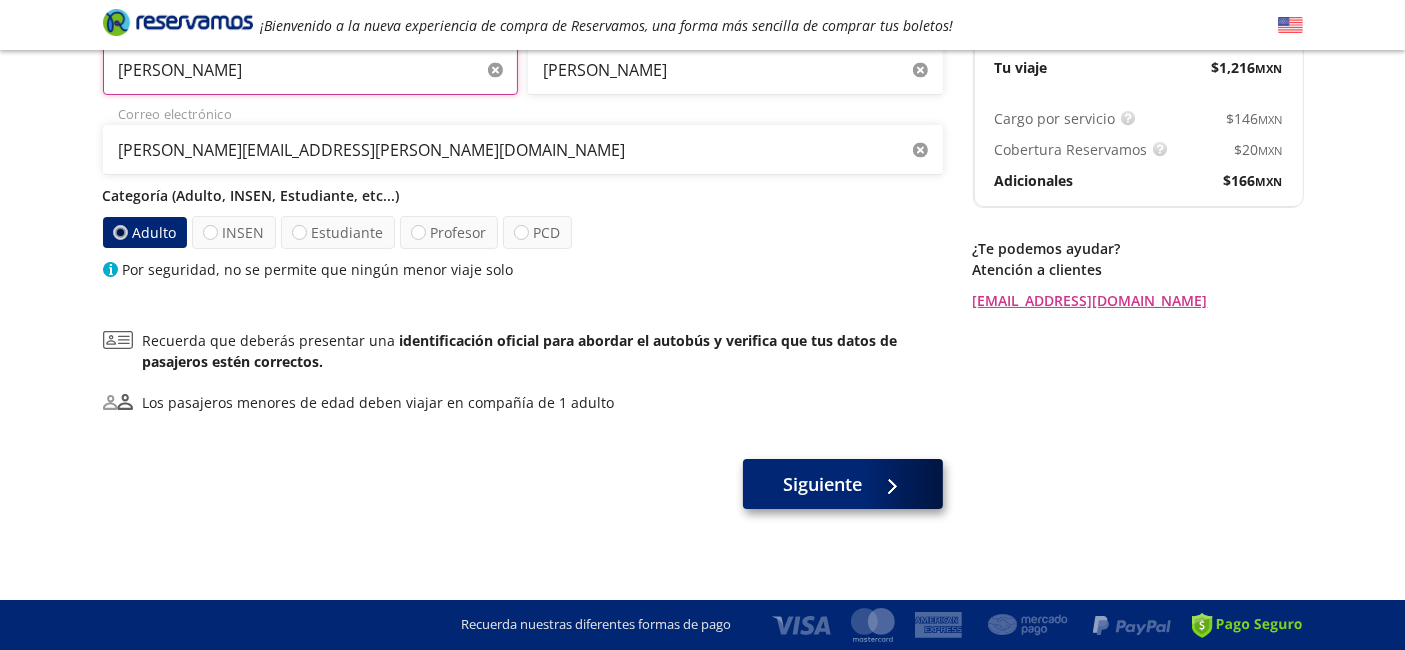 scroll, scrollTop: 255, scrollLeft: 0, axis: vertical 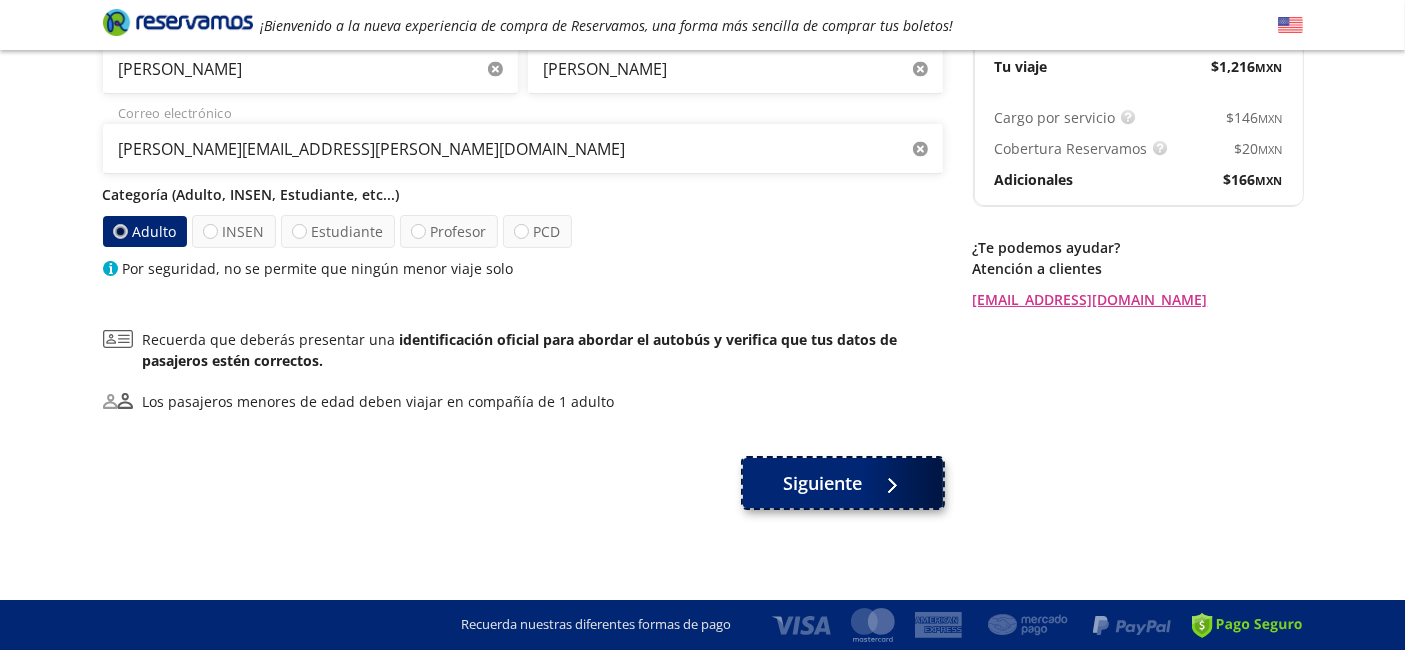 click on "Siguiente" at bounding box center (843, 483) 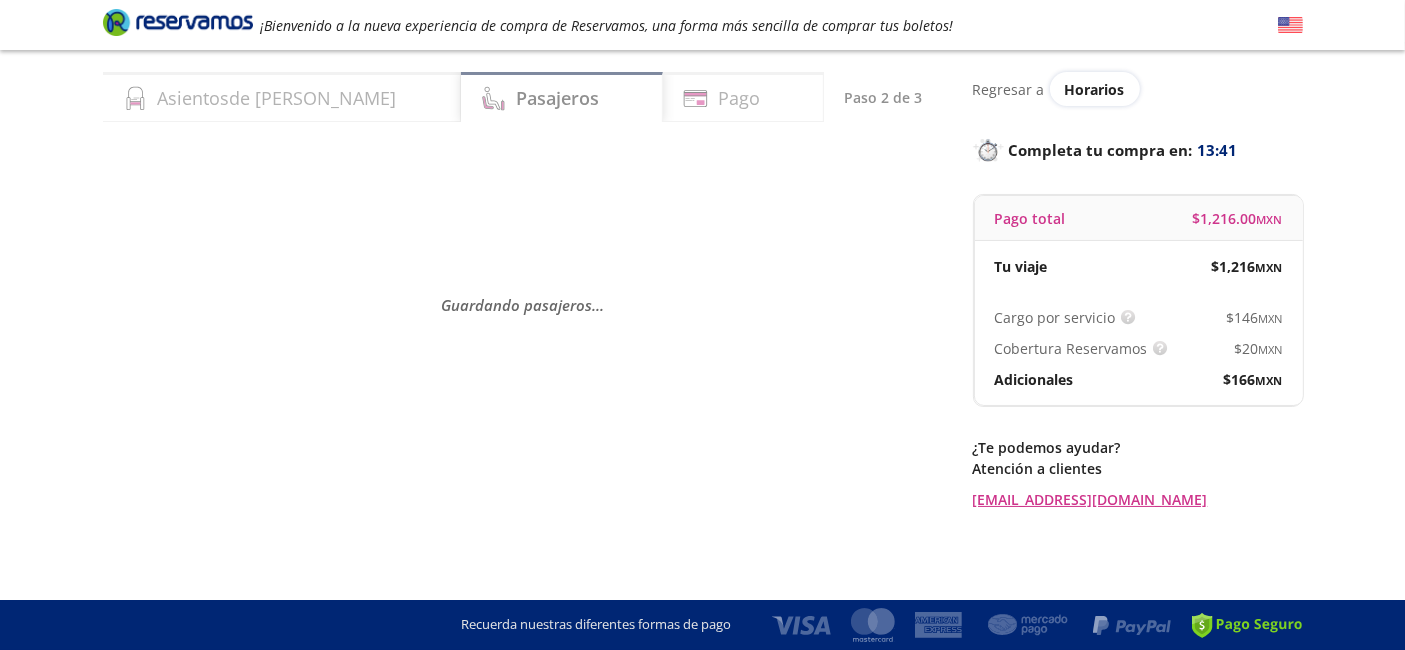 scroll, scrollTop: 0, scrollLeft: 0, axis: both 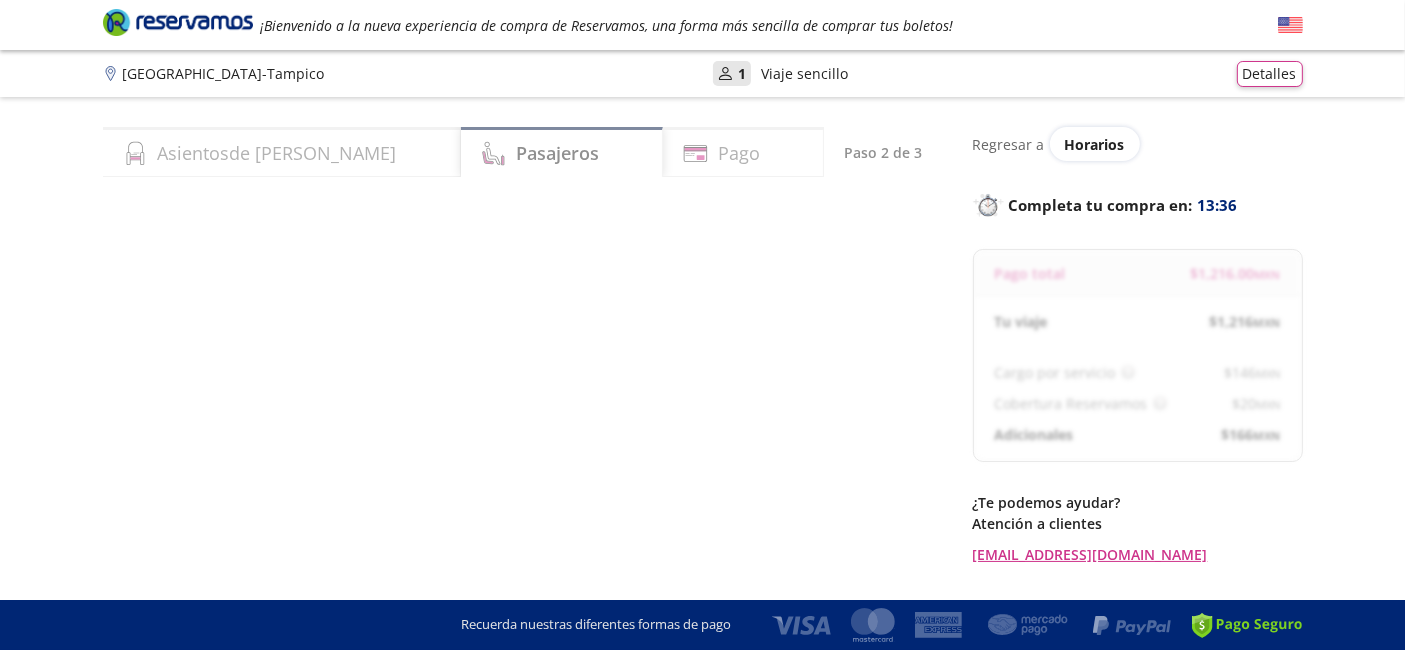 select on "MX" 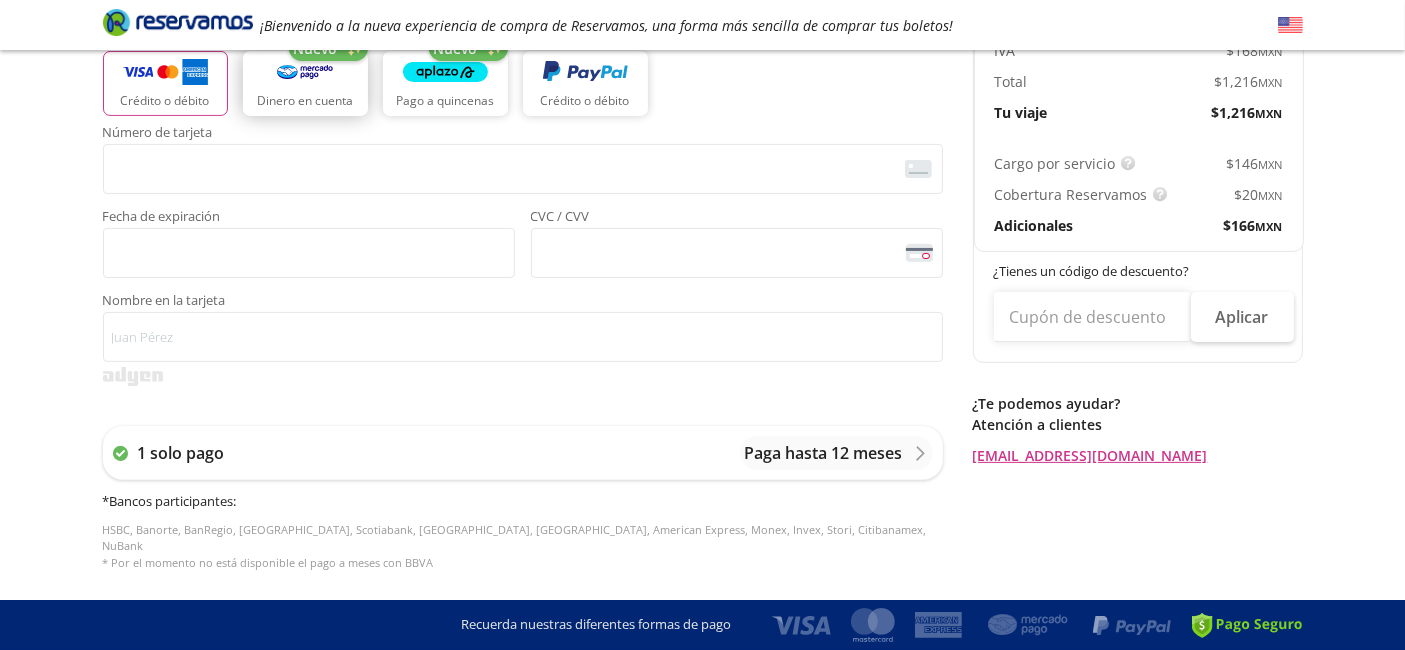 scroll, scrollTop: 444, scrollLeft: 0, axis: vertical 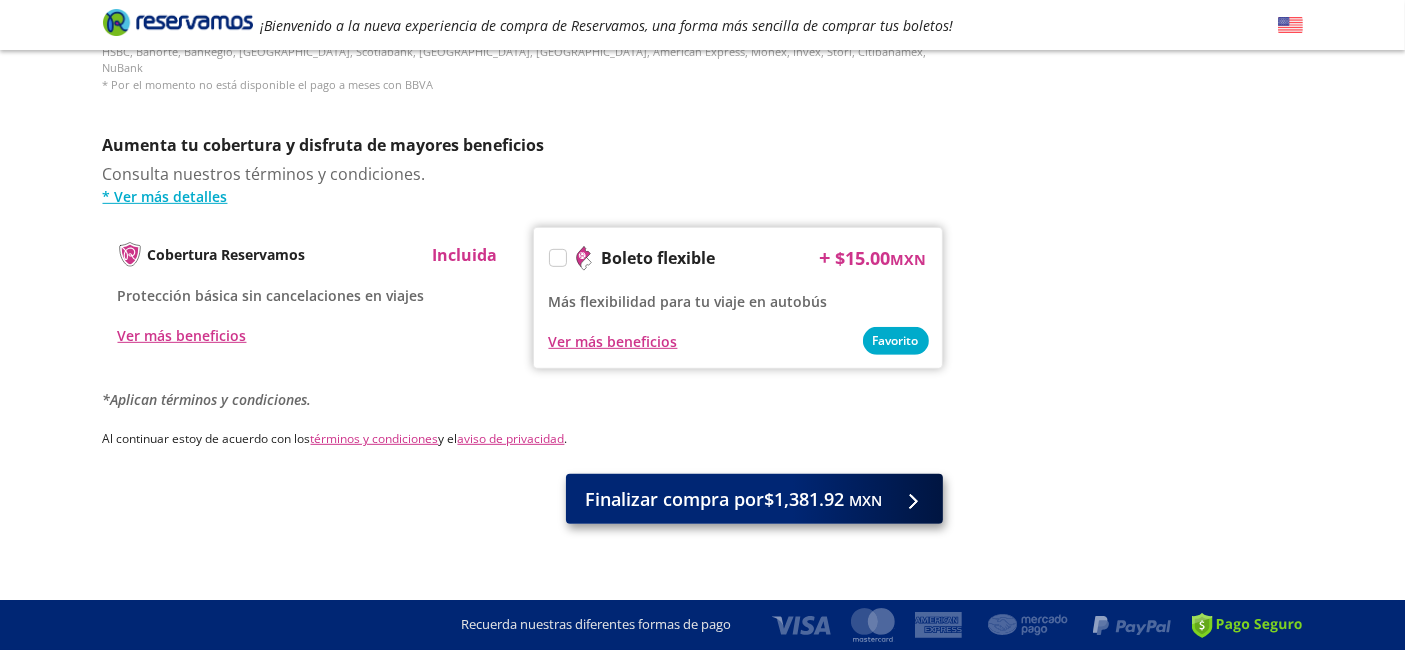 type on "[PERSON_NAME] S" 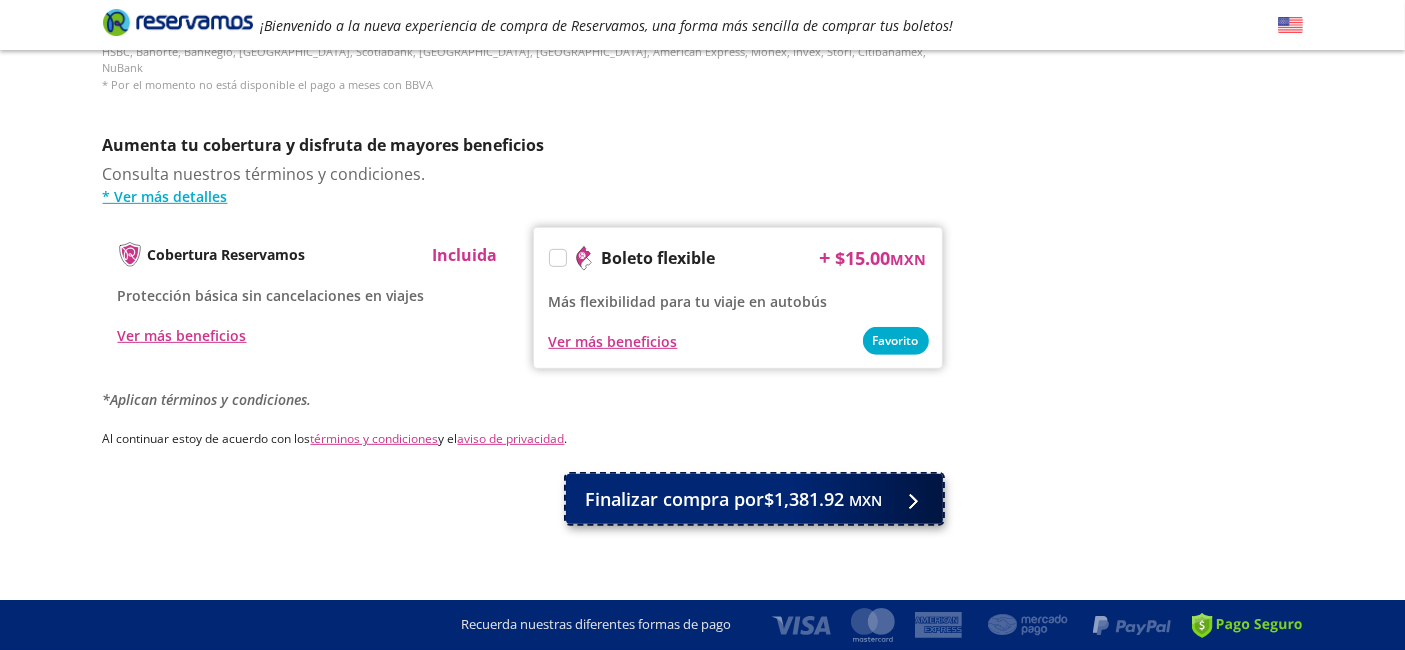 click on "Finalizar compra por  $1,381.92   MXN" at bounding box center [754, 499] 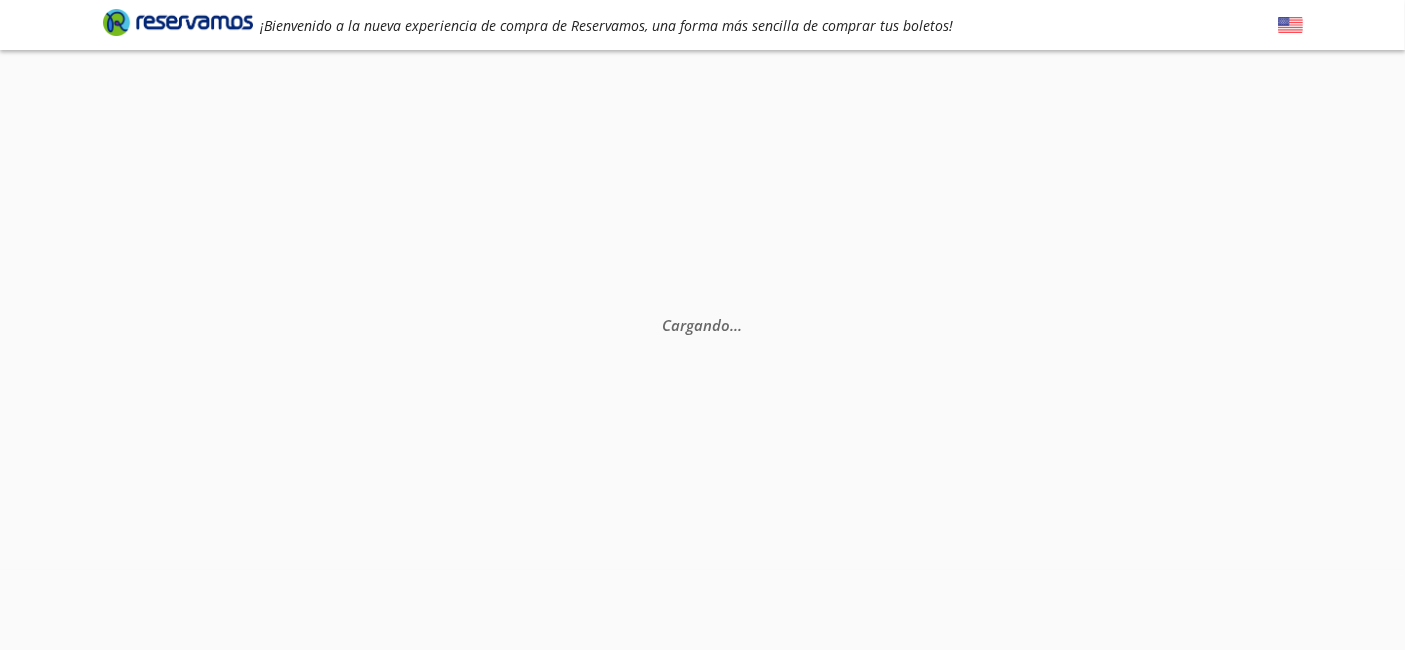 scroll, scrollTop: 0, scrollLeft: 0, axis: both 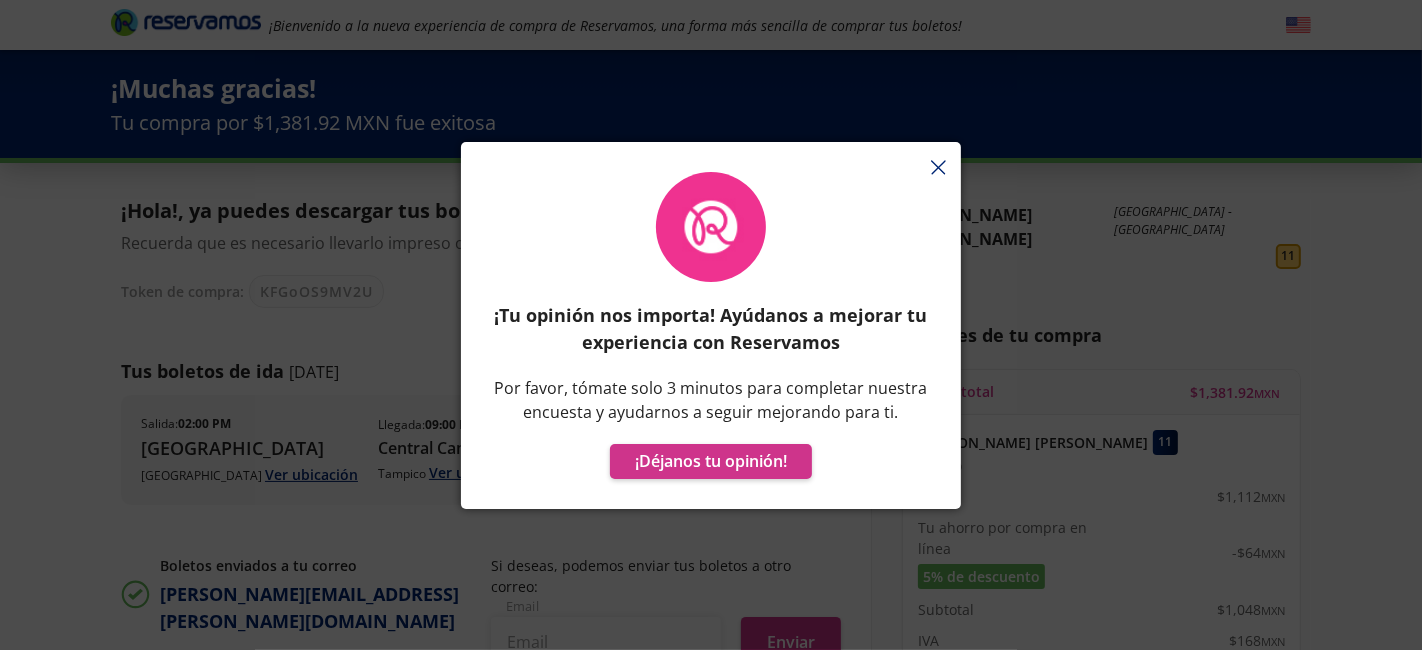 click on "¡Tu opinión nos importa! Ayúdanos a mejorar tu experiencia con Reservamos Por favor, tómate solo 3 minutos para completar nuestra encuesta y ayudarnos a seguir mejorando para ti. ¡Déjanos tu opinión!" at bounding box center [711, 335] 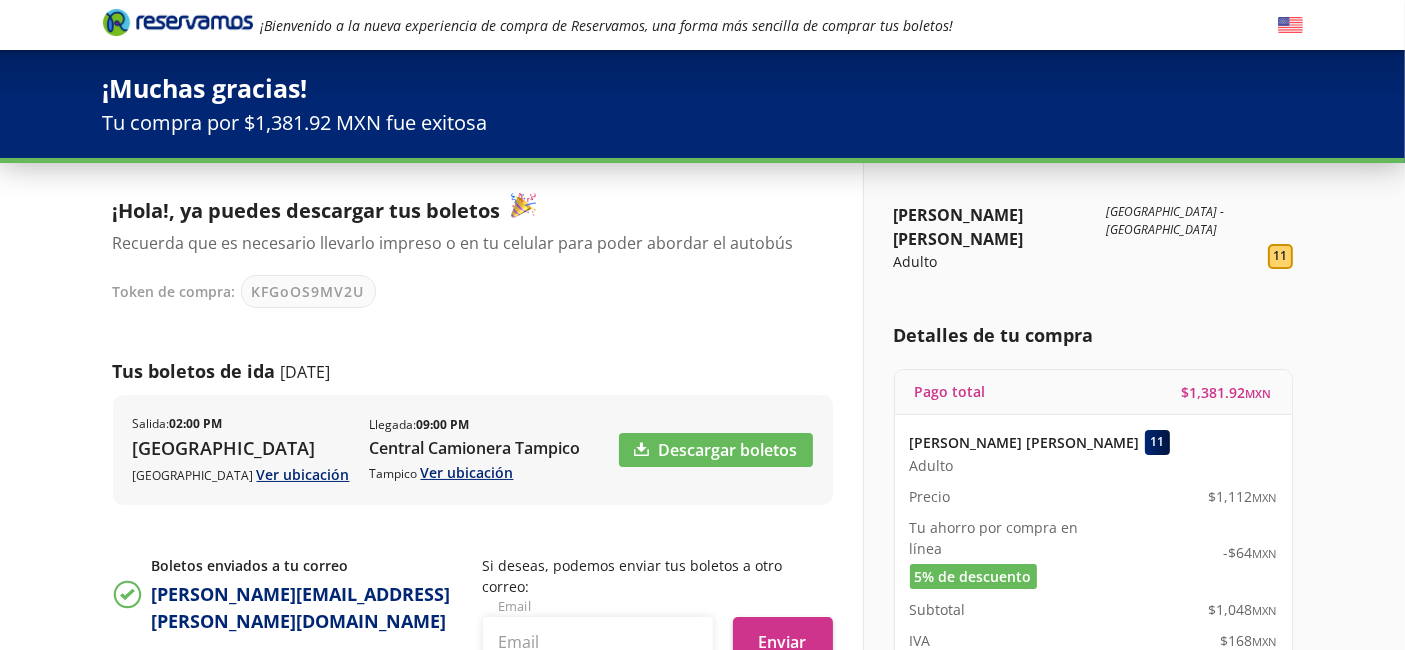 click on "KFGoOS9MV2U" at bounding box center [308, 291] 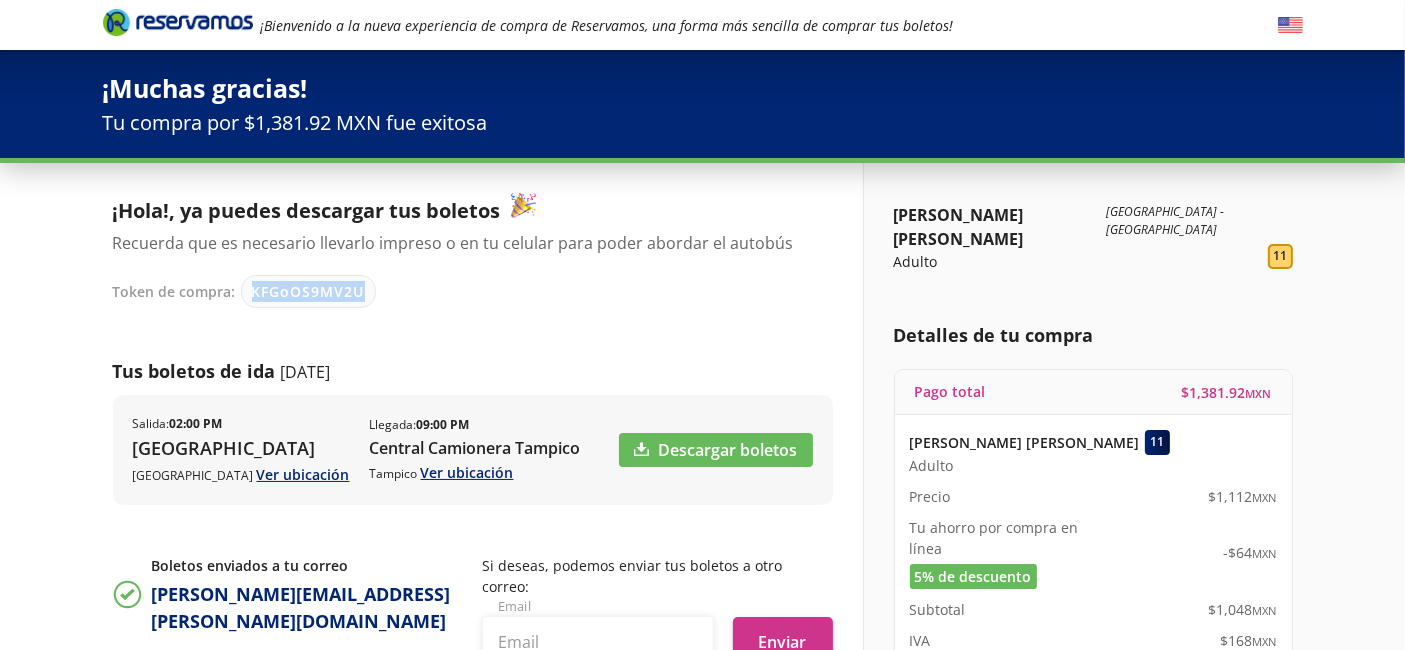 click on "KFGoOS9MV2U" at bounding box center [308, 291] 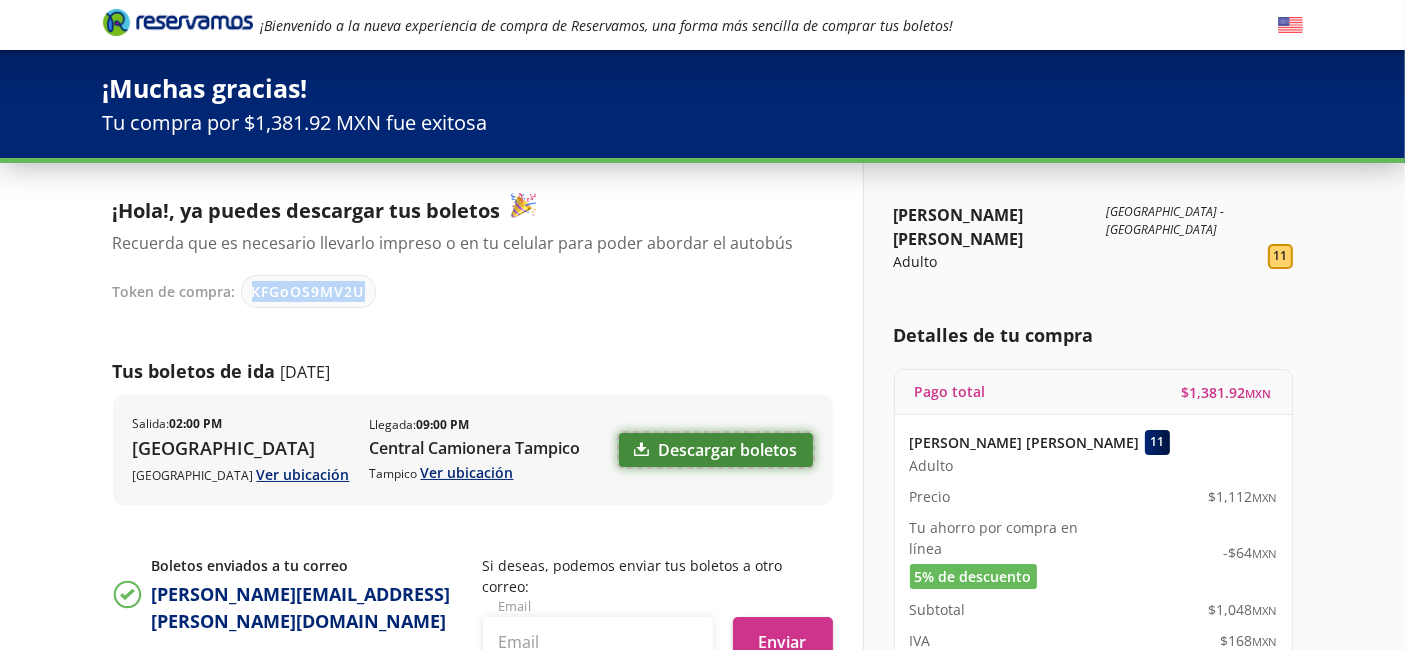 click on "Descargar boletos" at bounding box center (716, 450) 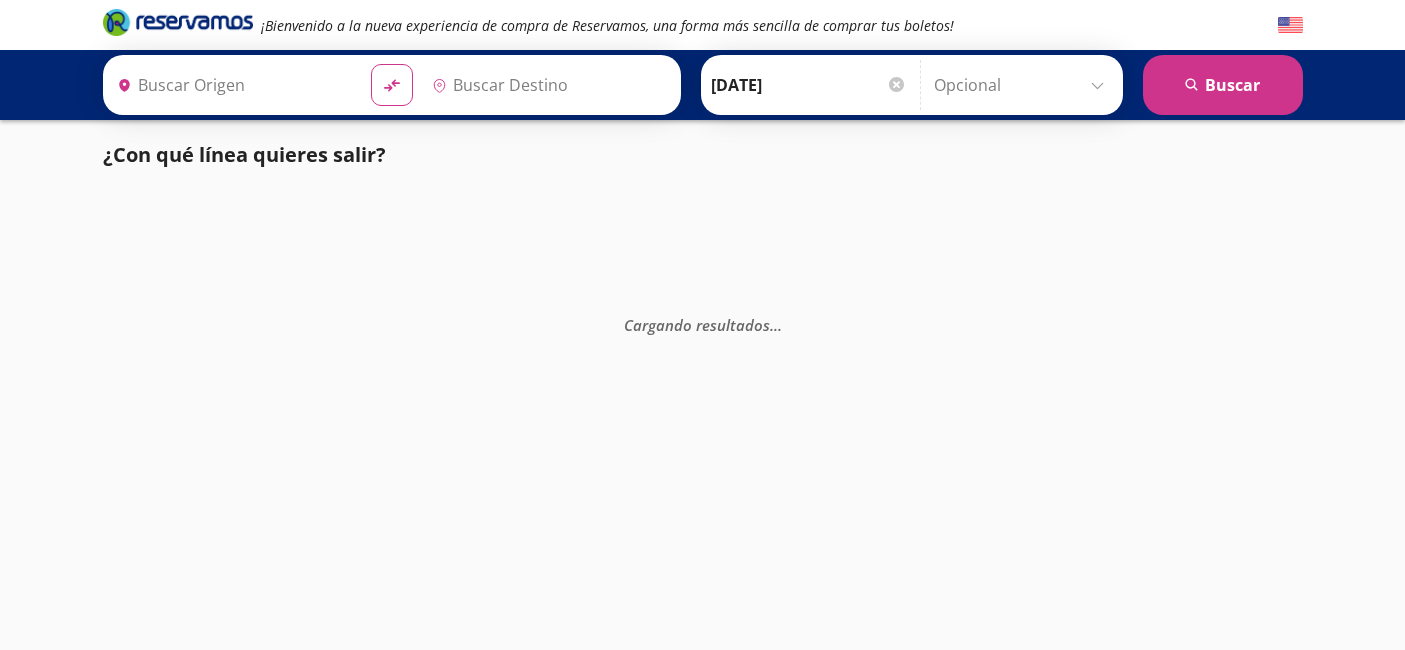 type on "[DATE][GEOGRAPHIC_DATA][PERSON_NAME], [GEOGRAPHIC_DATA]" 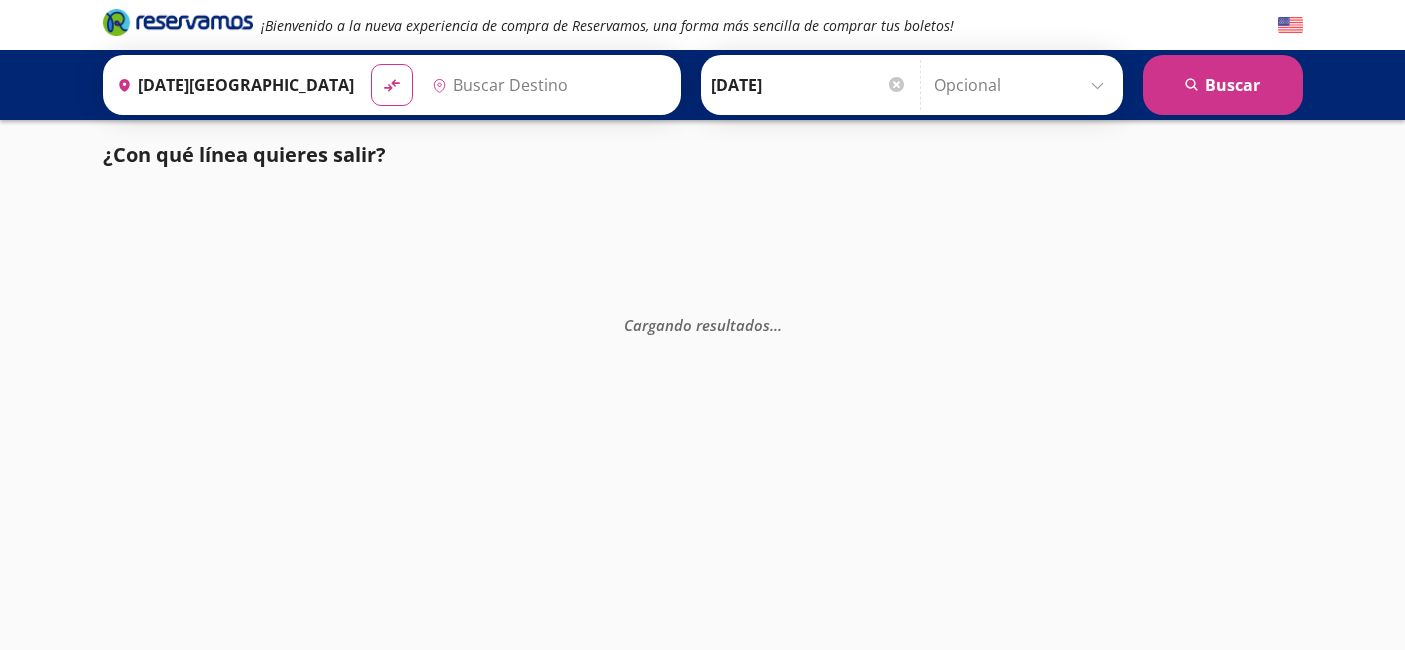 type on "[GEOGRAPHIC_DATA], [GEOGRAPHIC_DATA]" 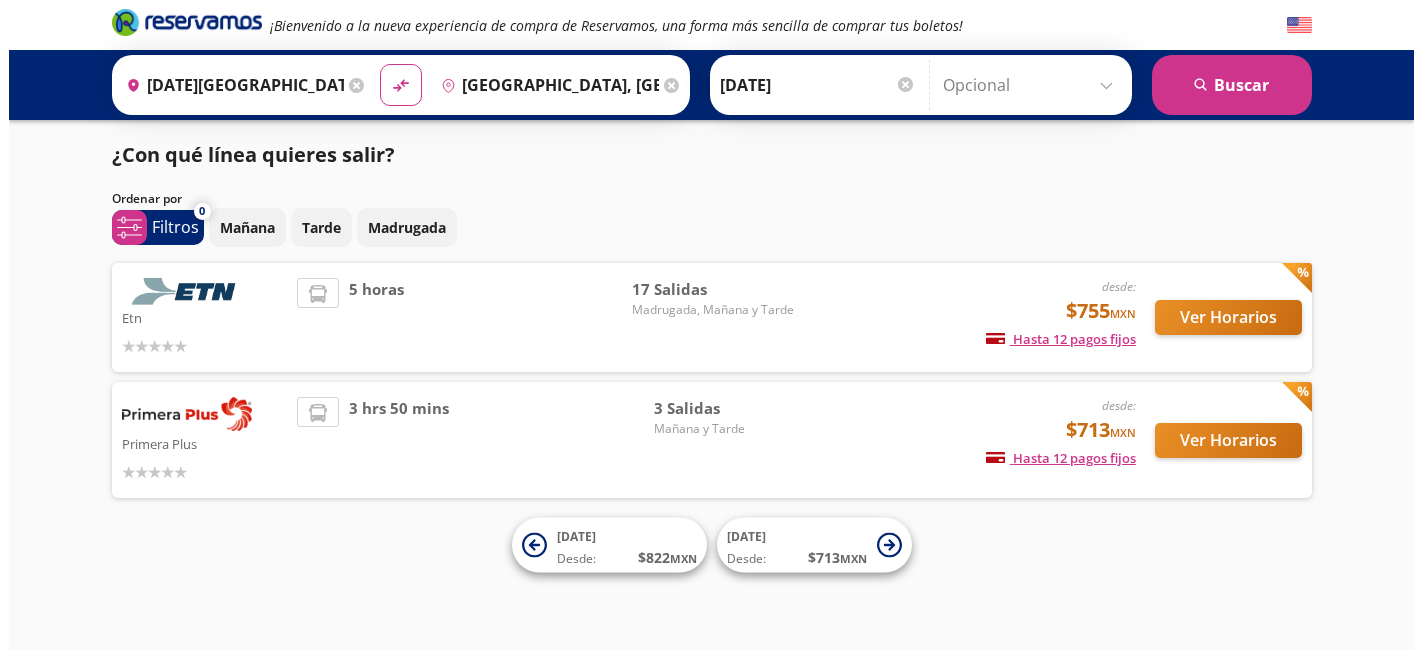 scroll, scrollTop: 0, scrollLeft: 0, axis: both 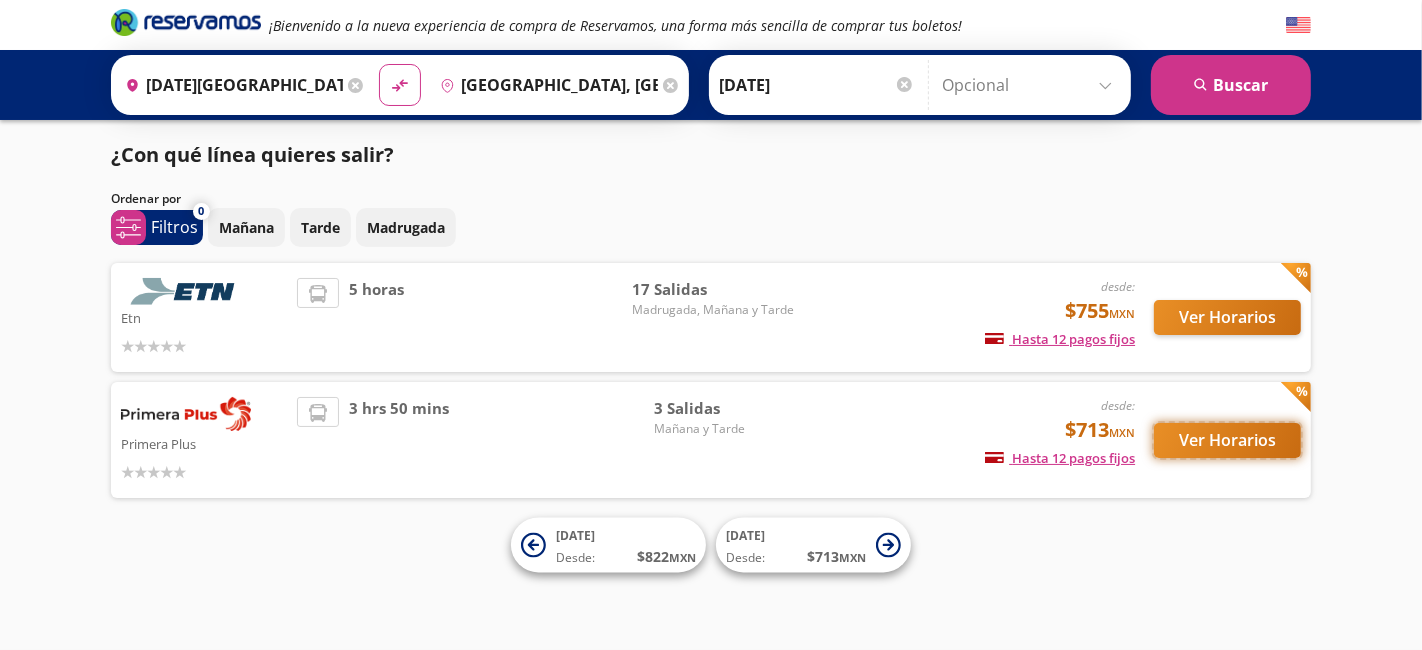 click on "Ver Horarios" at bounding box center (1227, 440) 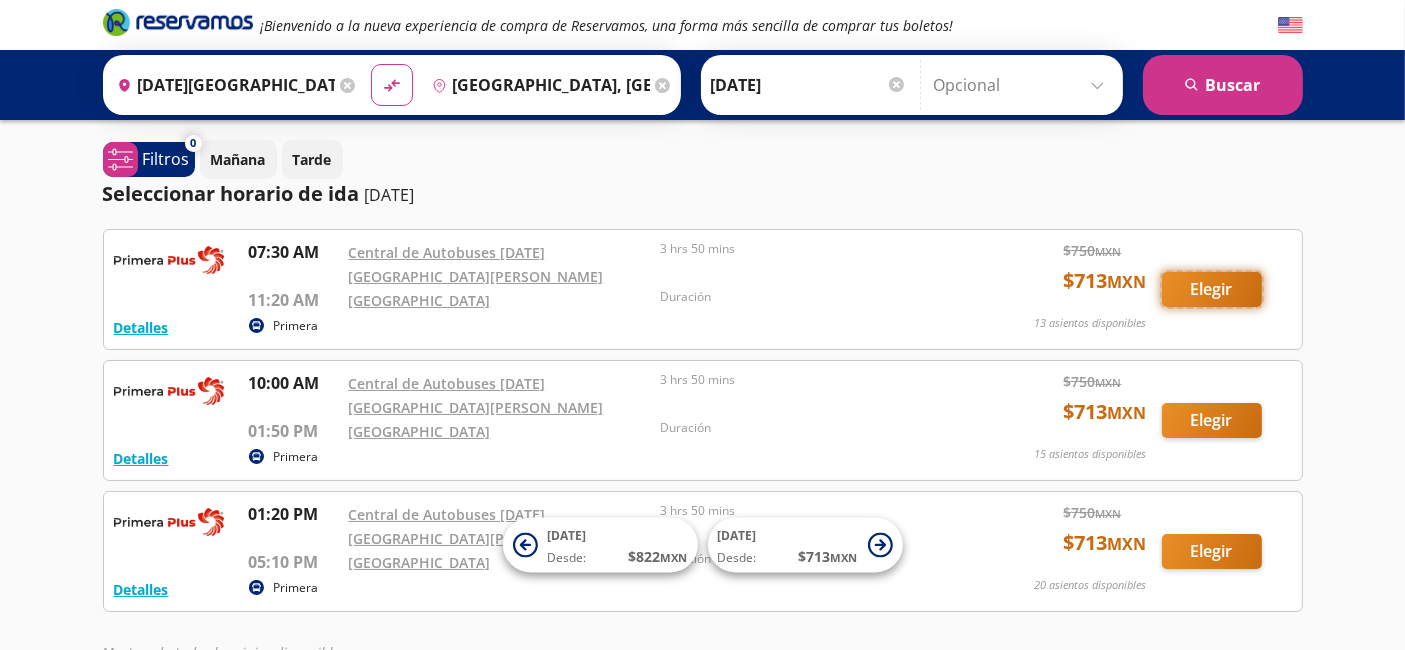 click on "Elegir" at bounding box center [1212, 289] 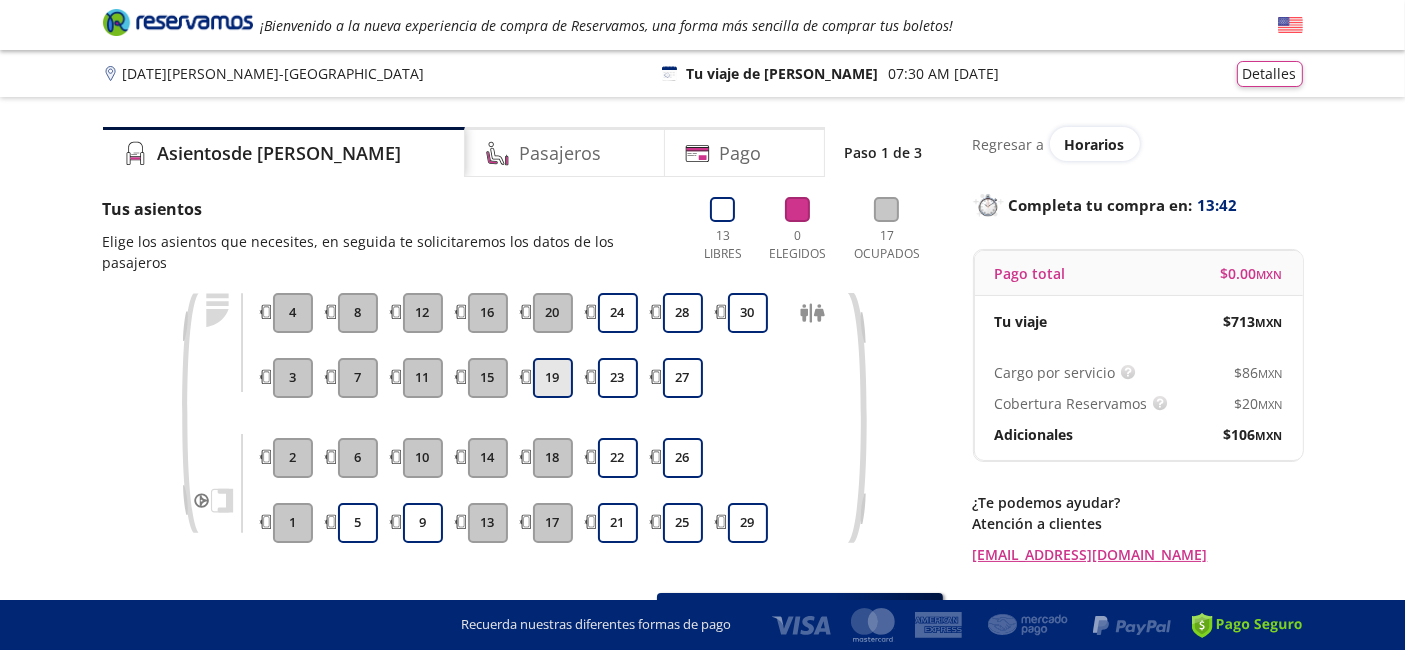 click on "19" at bounding box center (553, 378) 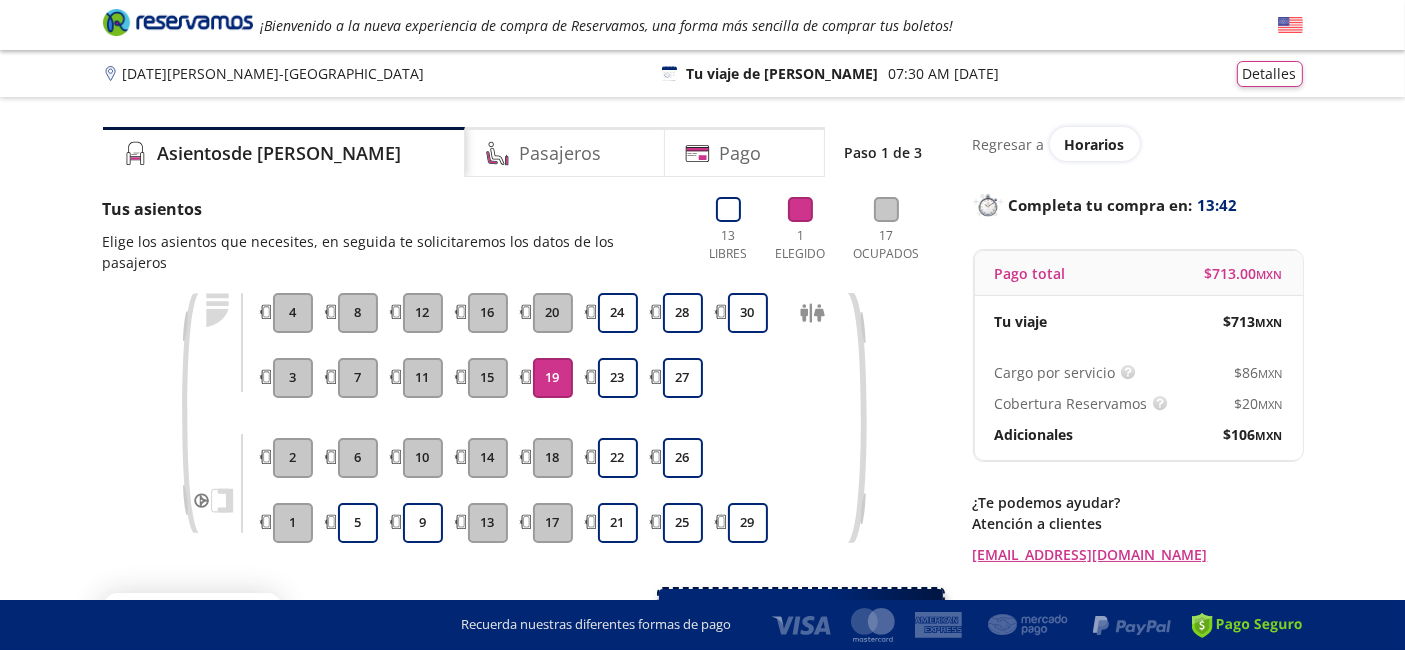 click on "Continuar con 1 asiento" at bounding box center (781, 614) 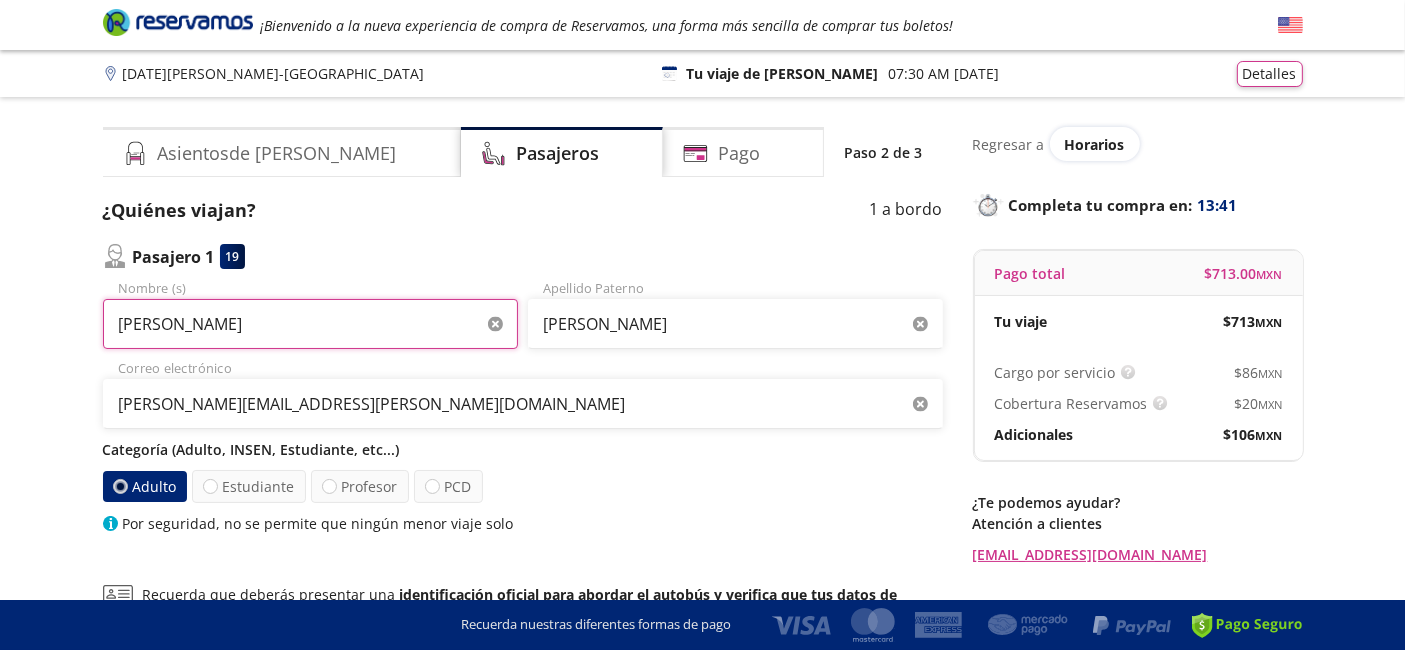 click on "[PERSON_NAME]" at bounding box center (310, 324) 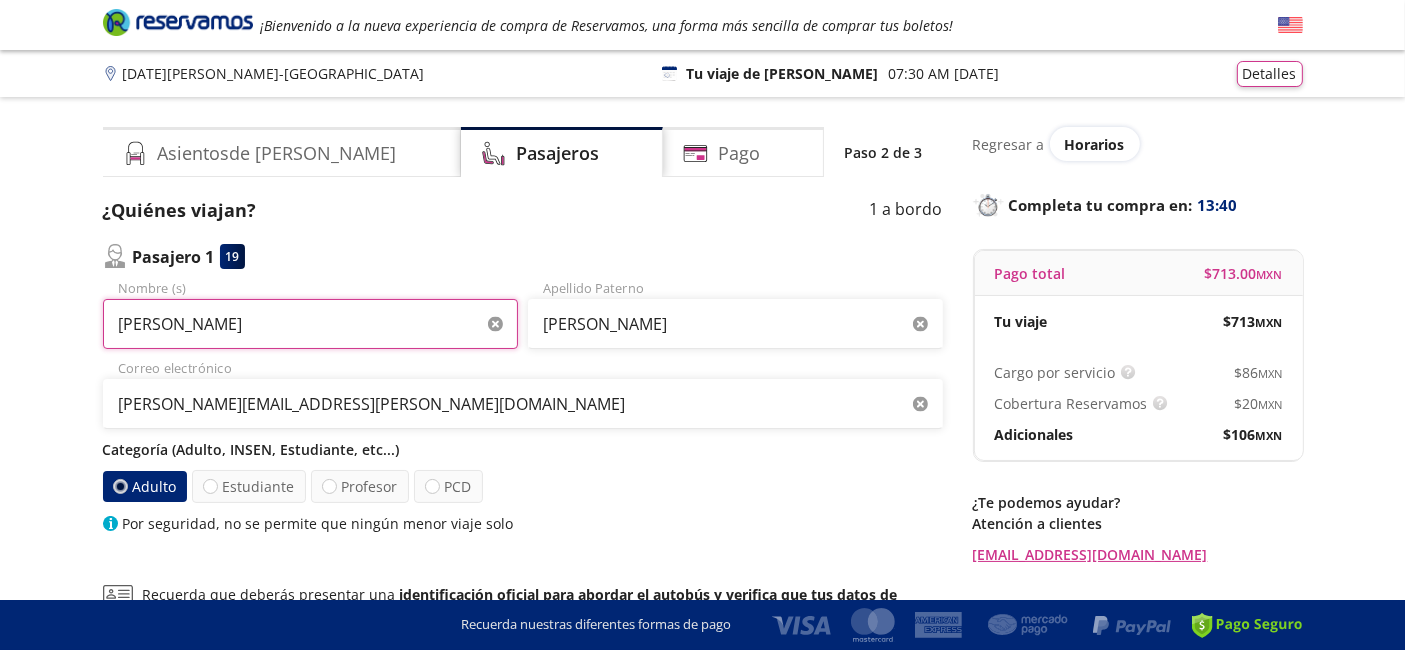 click on "APOLINAR BONIFACIO" at bounding box center [310, 324] 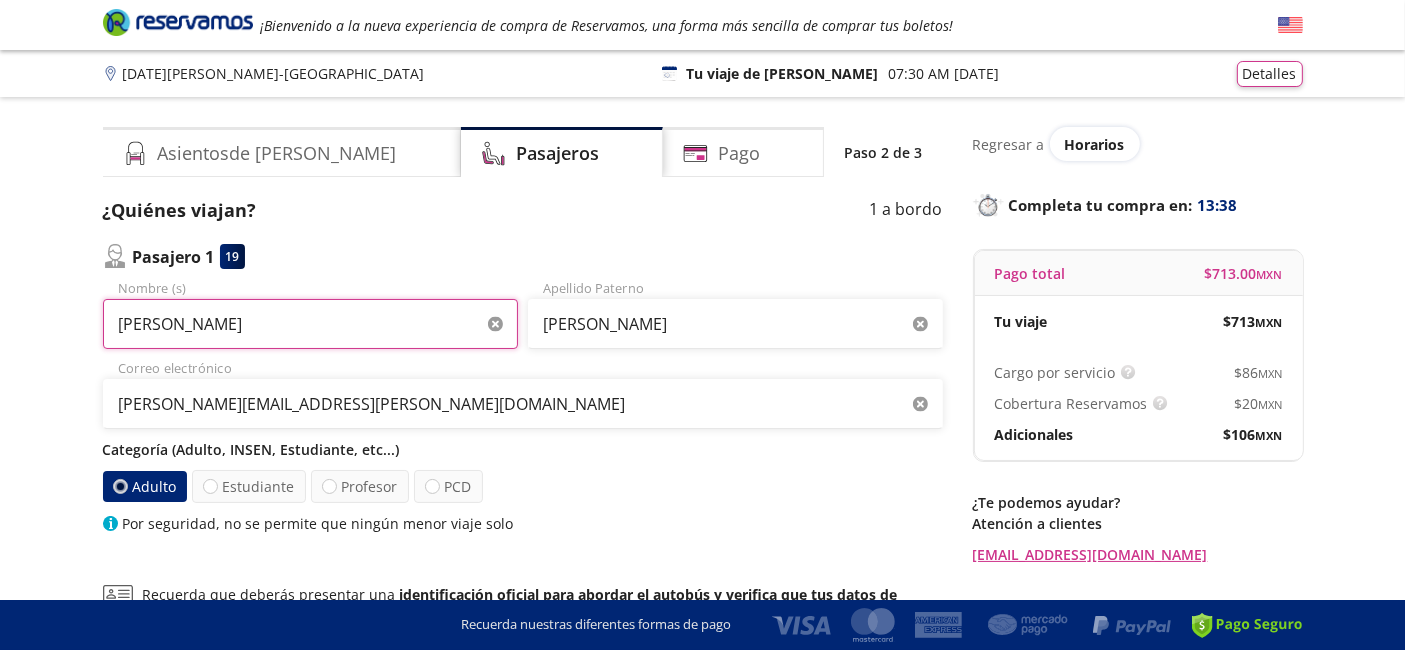 type on "RIGOBERTO" 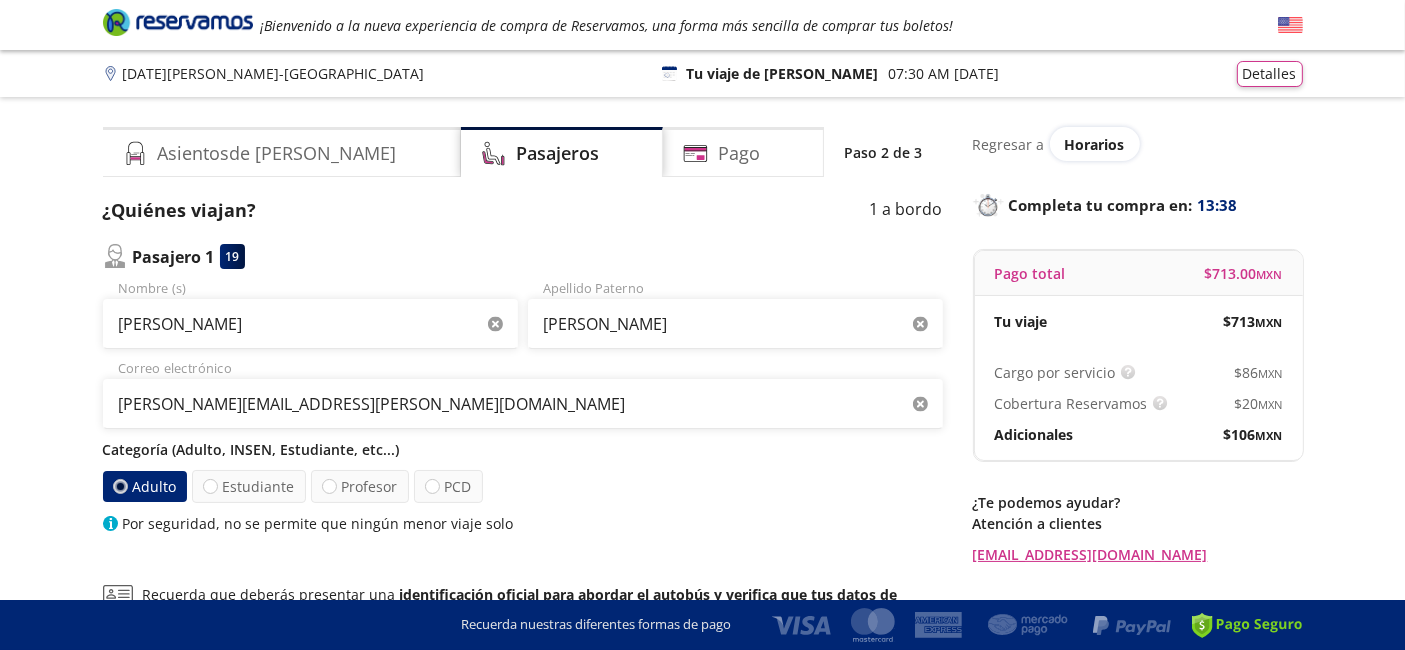 type 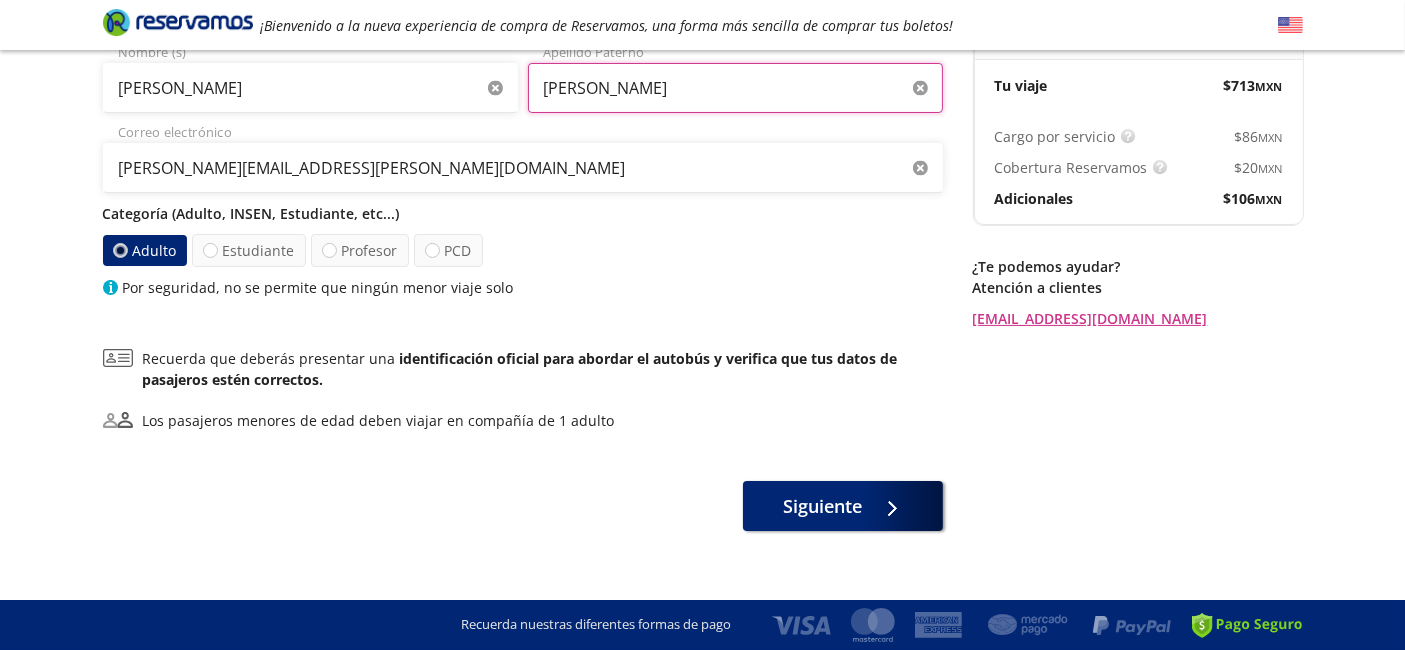 scroll, scrollTop: 255, scrollLeft: 0, axis: vertical 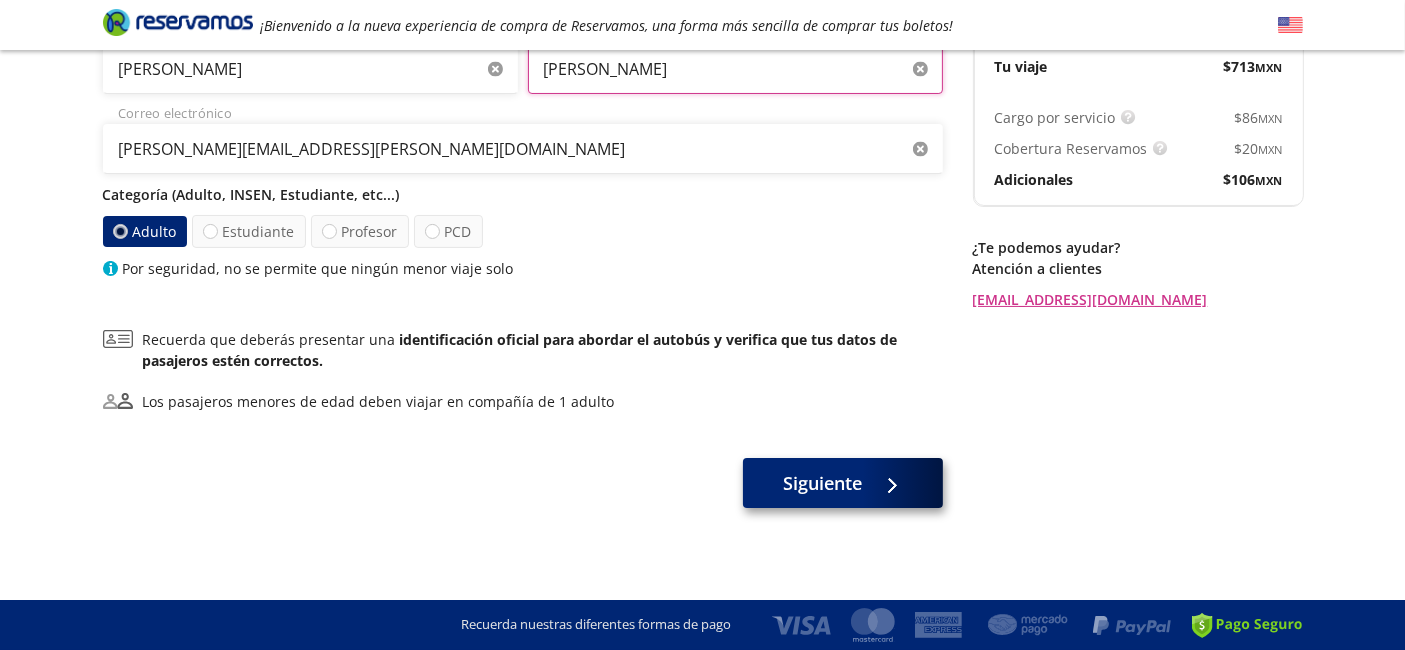 type on "JUAREZ BAEZ" 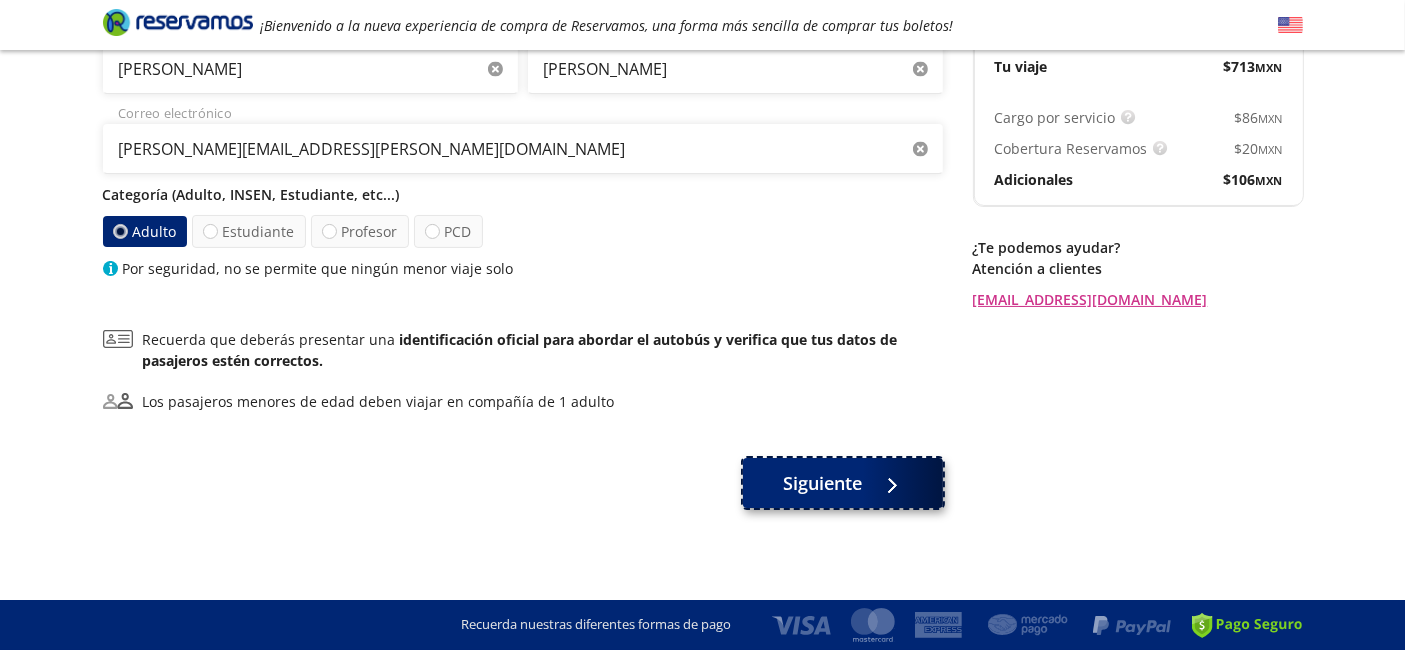 click on "Siguiente" at bounding box center (843, 483) 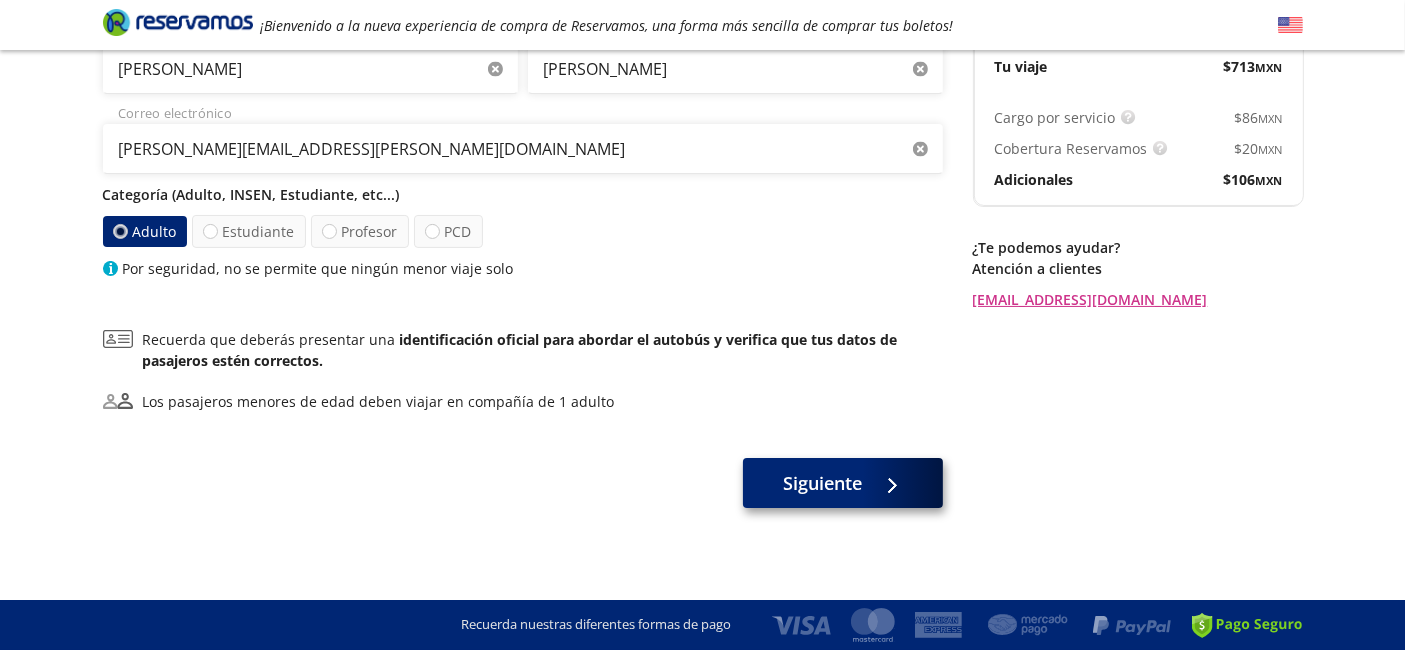 scroll, scrollTop: 0, scrollLeft: 0, axis: both 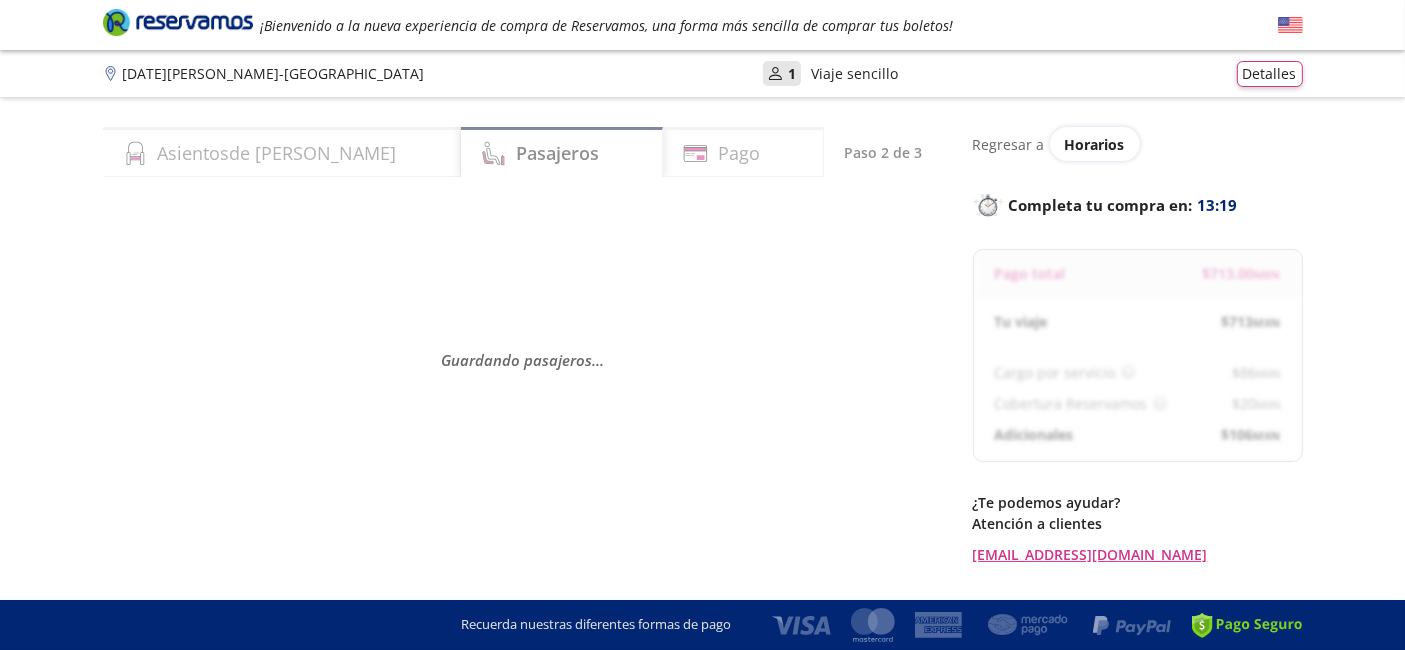 select on "MX" 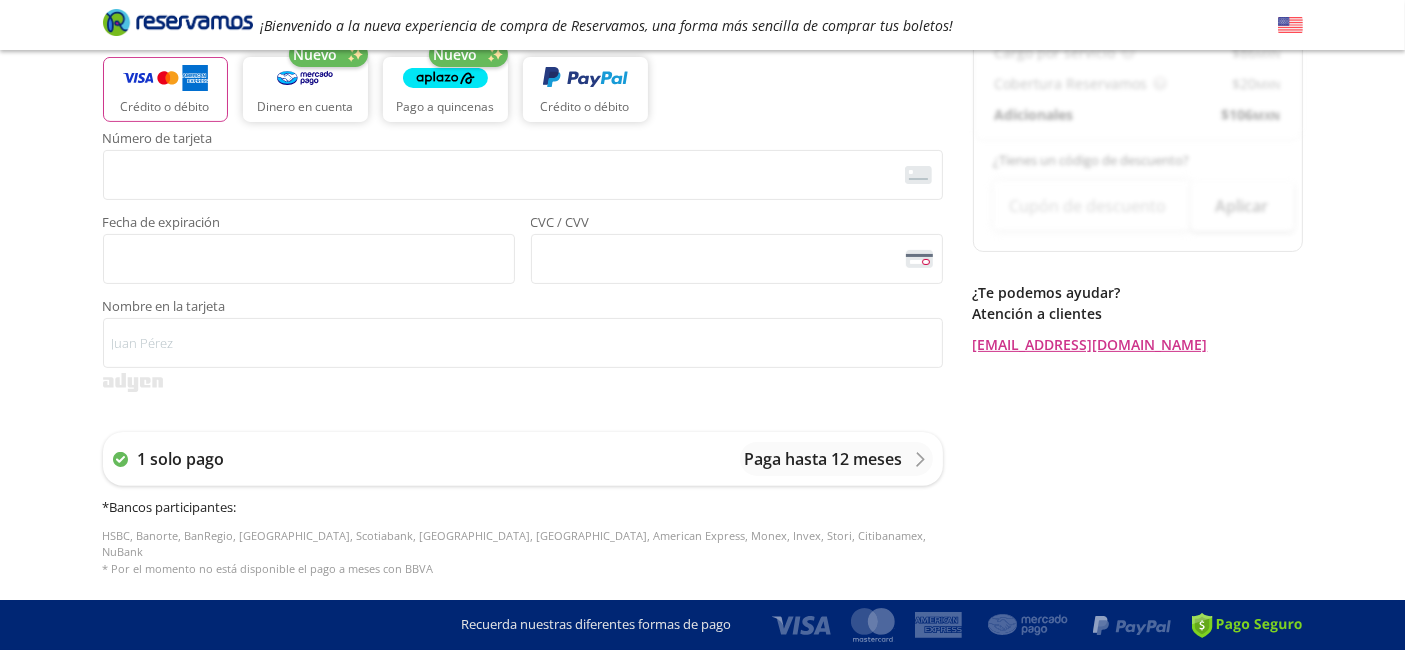 scroll, scrollTop: 0, scrollLeft: 0, axis: both 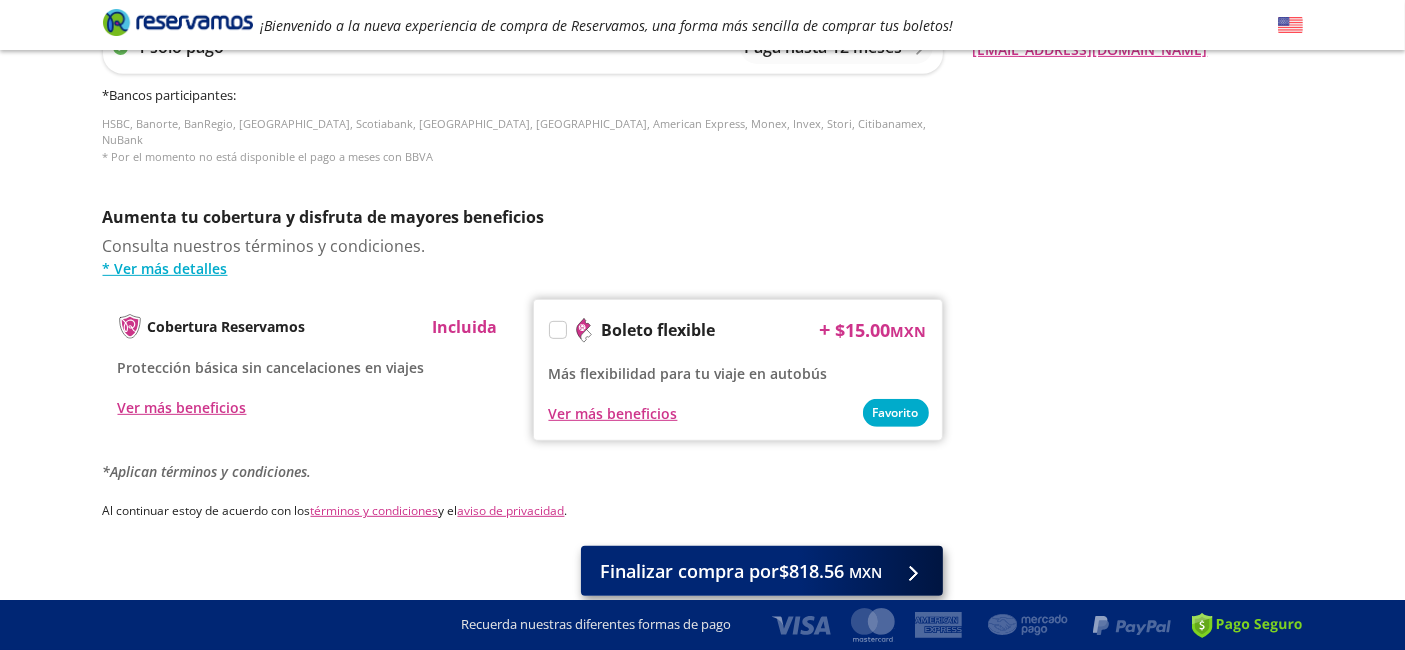 type on "PRISCILLA GUTIERREZ S" 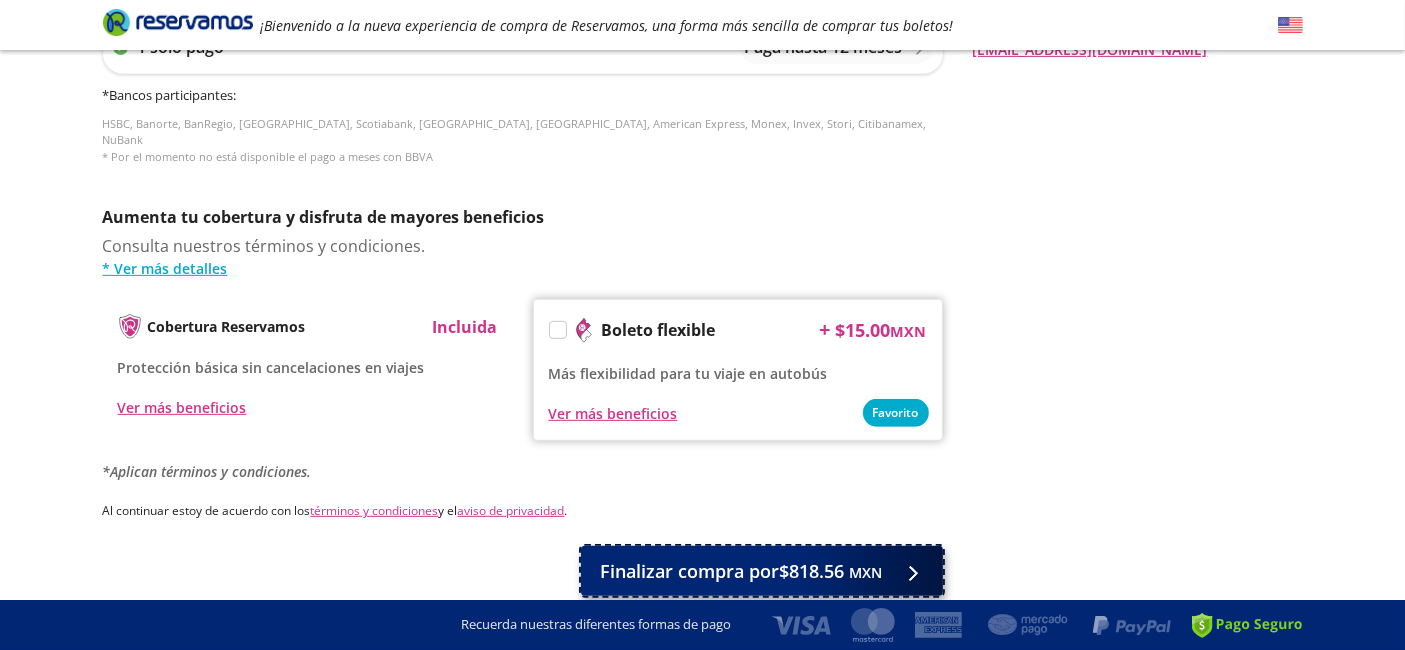 click on "Finalizar compra por  $818.56   MXN" at bounding box center [742, 571] 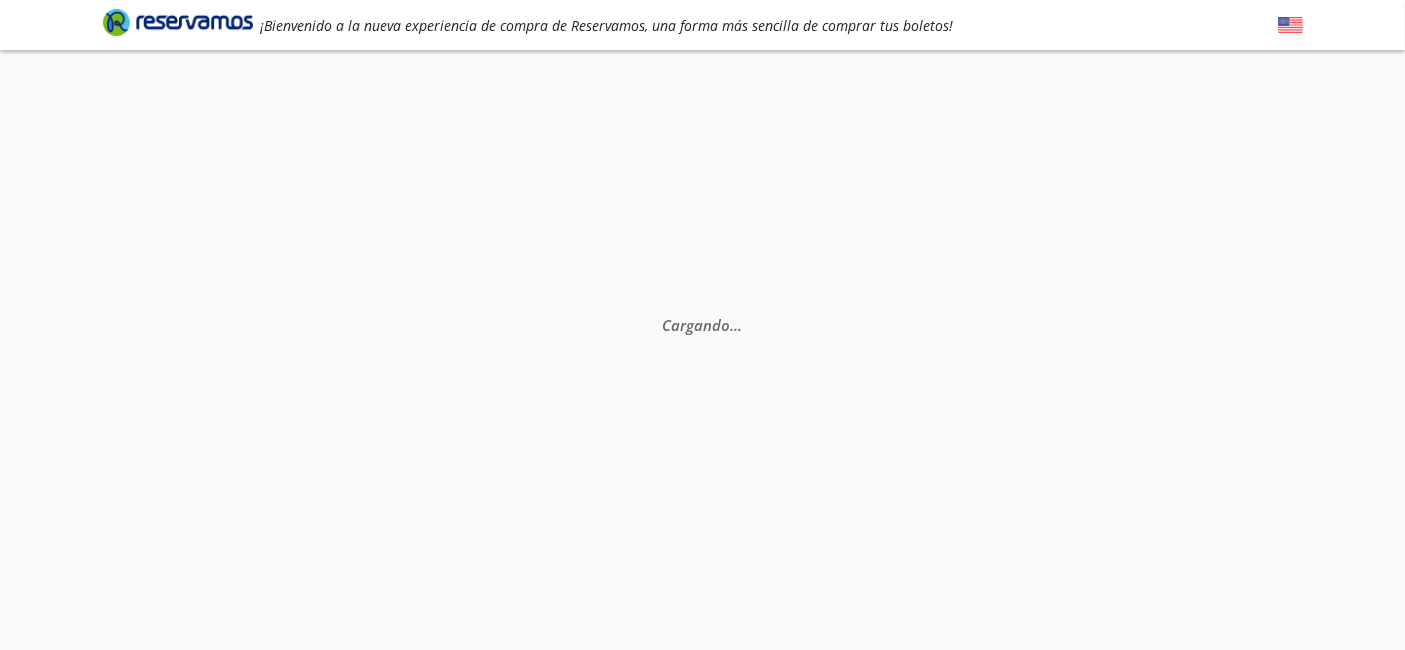 scroll, scrollTop: 0, scrollLeft: 0, axis: both 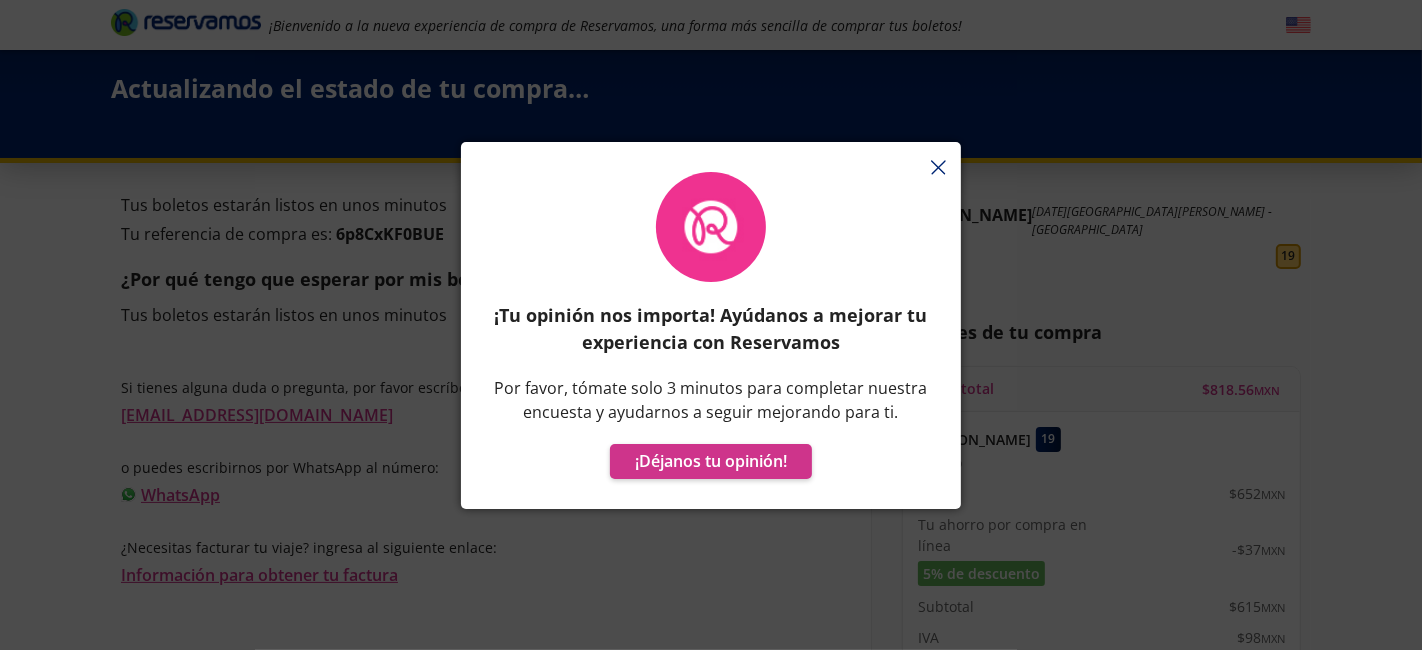 click at bounding box center [938, 169] 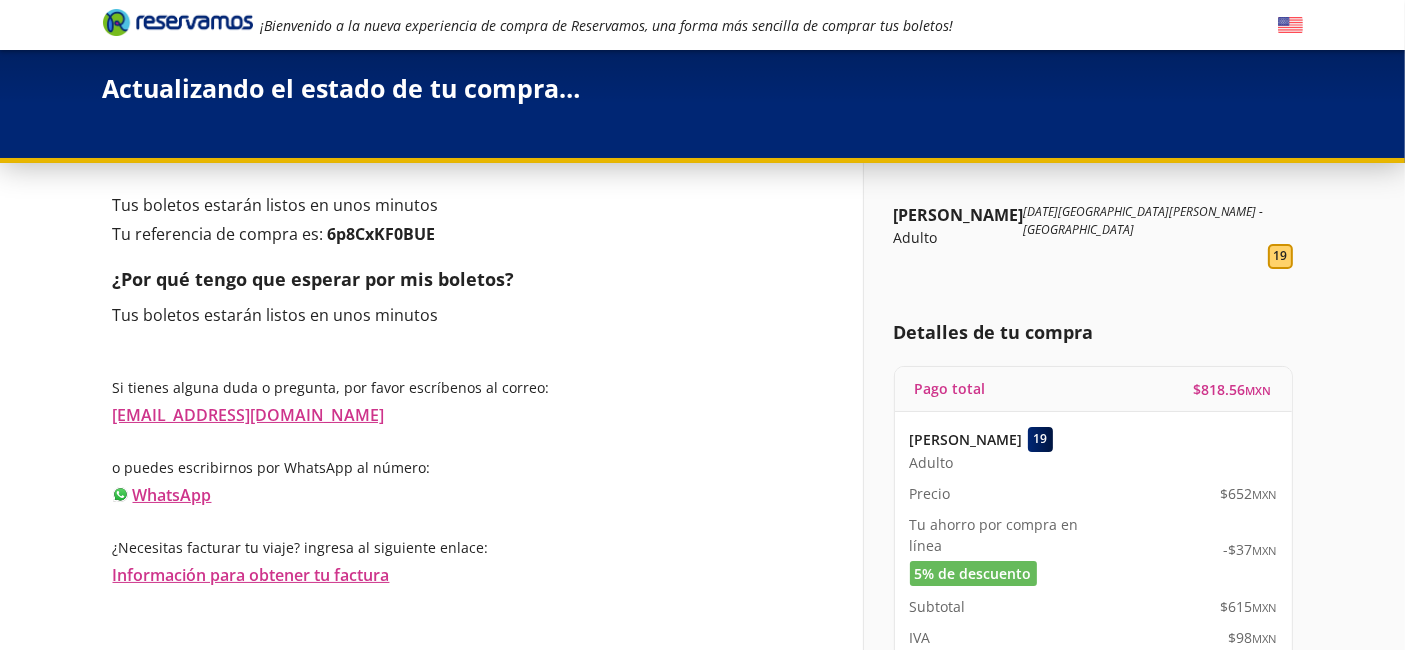 click on "6p8CxKF0BUE" at bounding box center (382, 234) 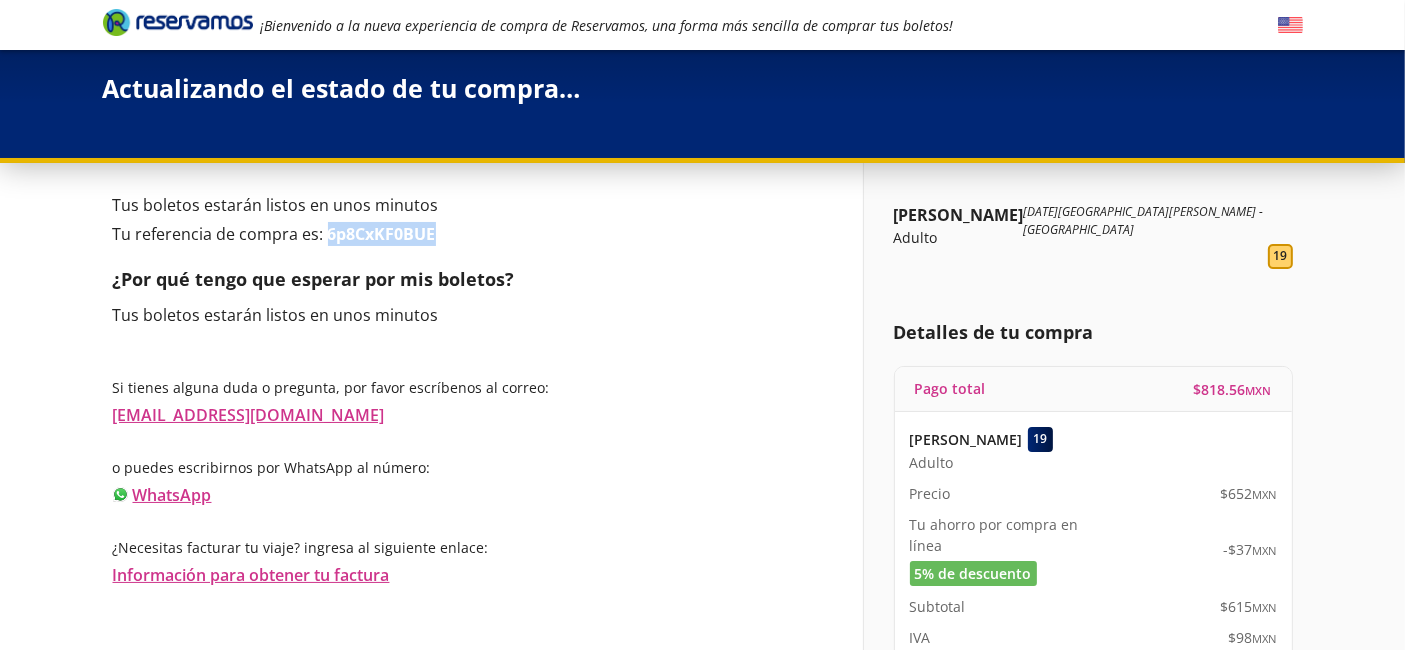 click on "6p8CxKF0BUE" at bounding box center [382, 234] 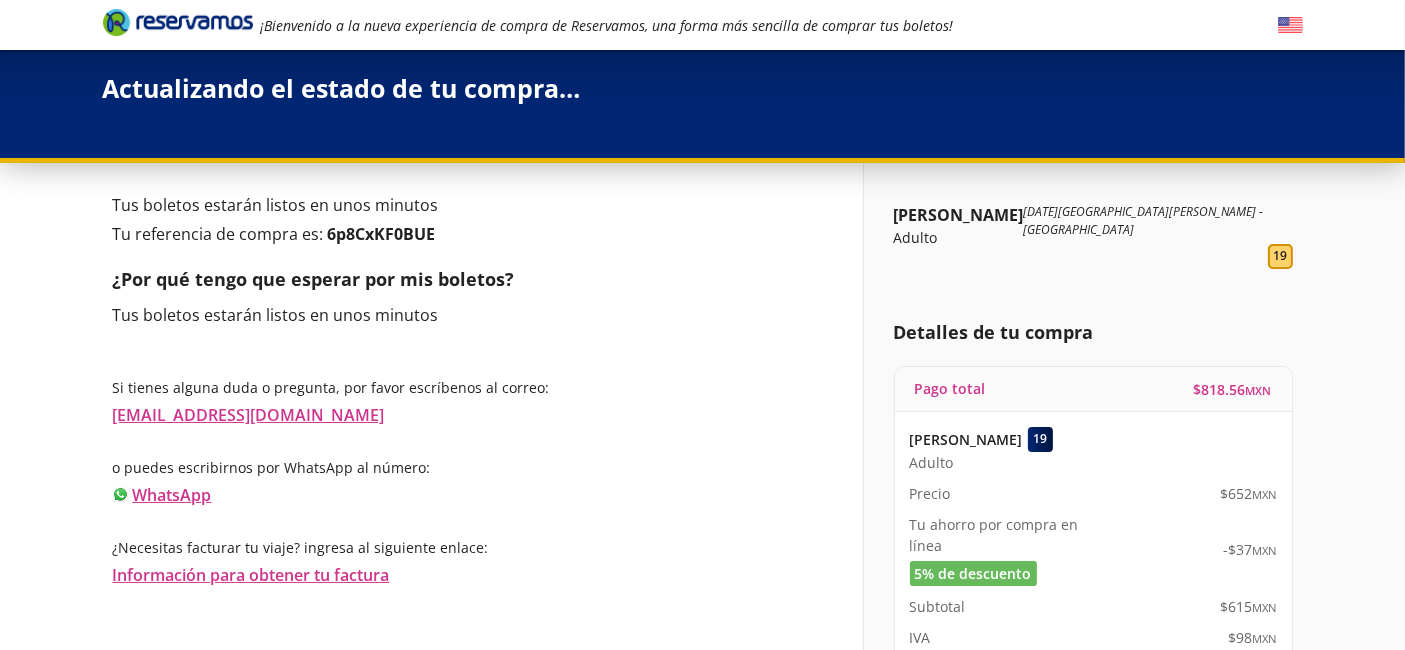 click on "Tus boletos estarán listos en unos minutos" at bounding box center [473, 315] 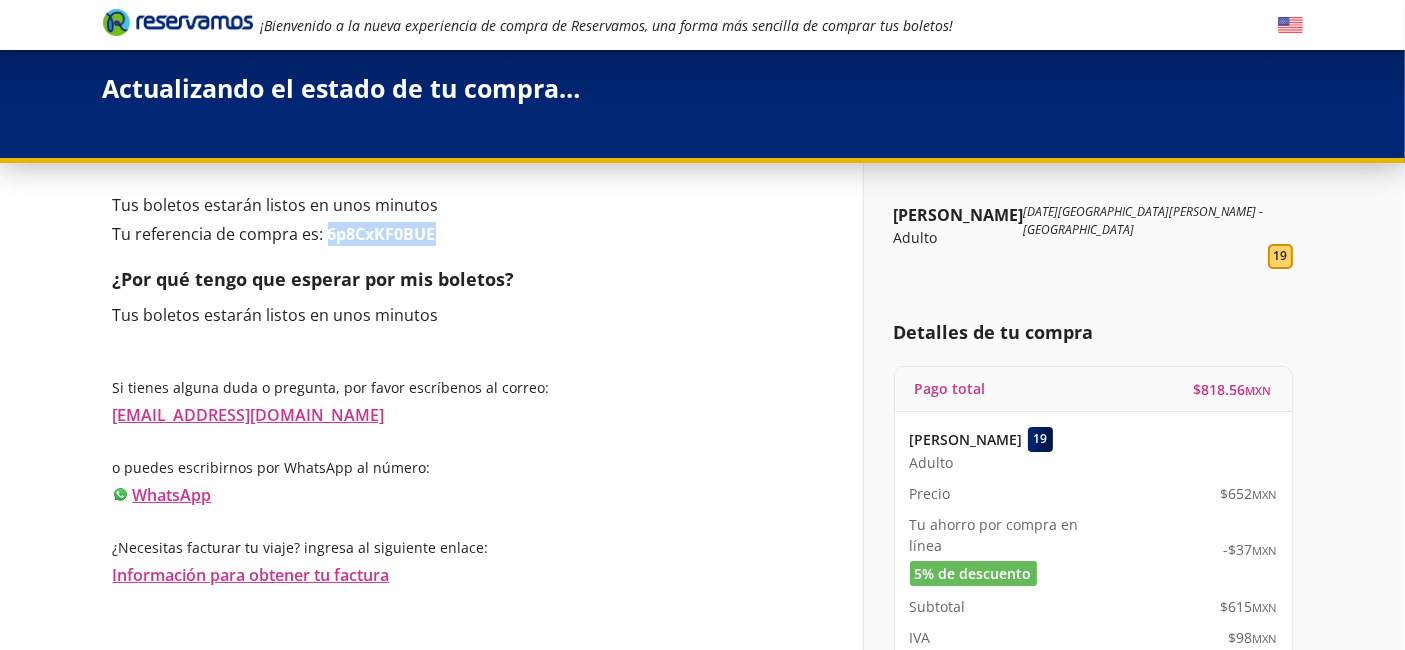 drag, startPoint x: 431, startPoint y: 231, endPoint x: 325, endPoint y: 224, distance: 106.23088 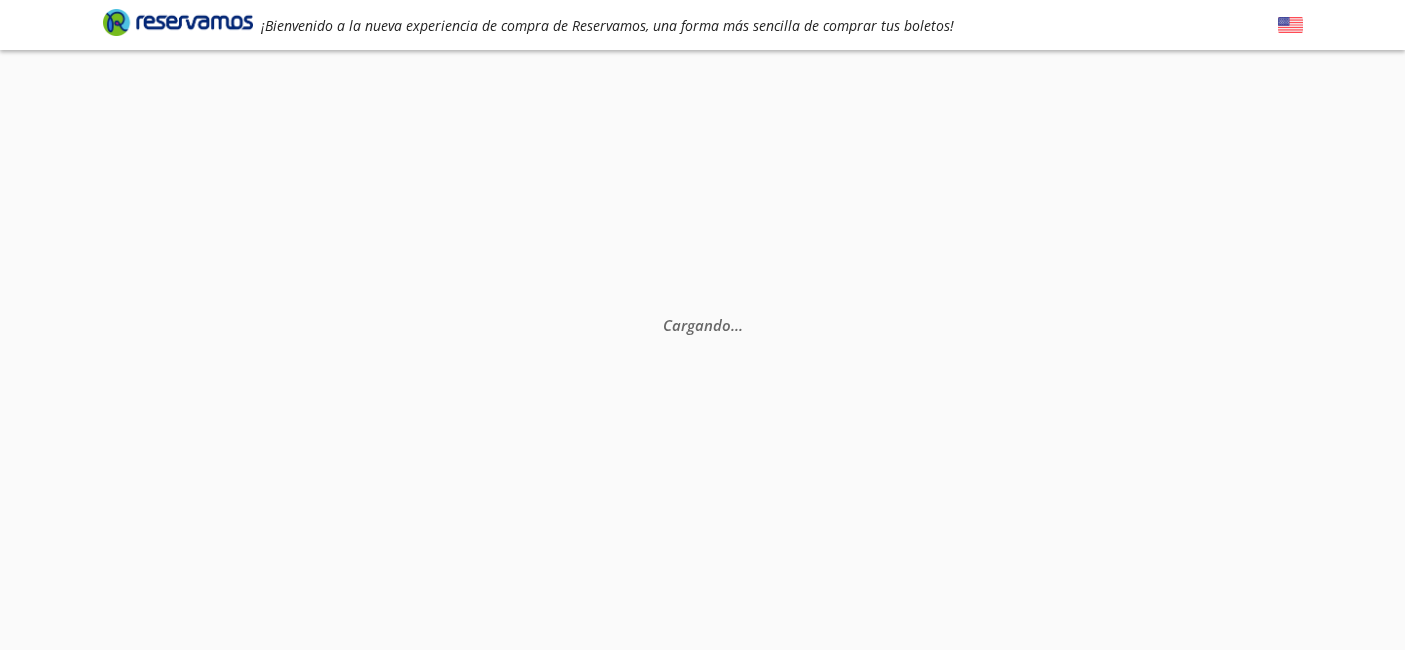 scroll, scrollTop: 0, scrollLeft: 0, axis: both 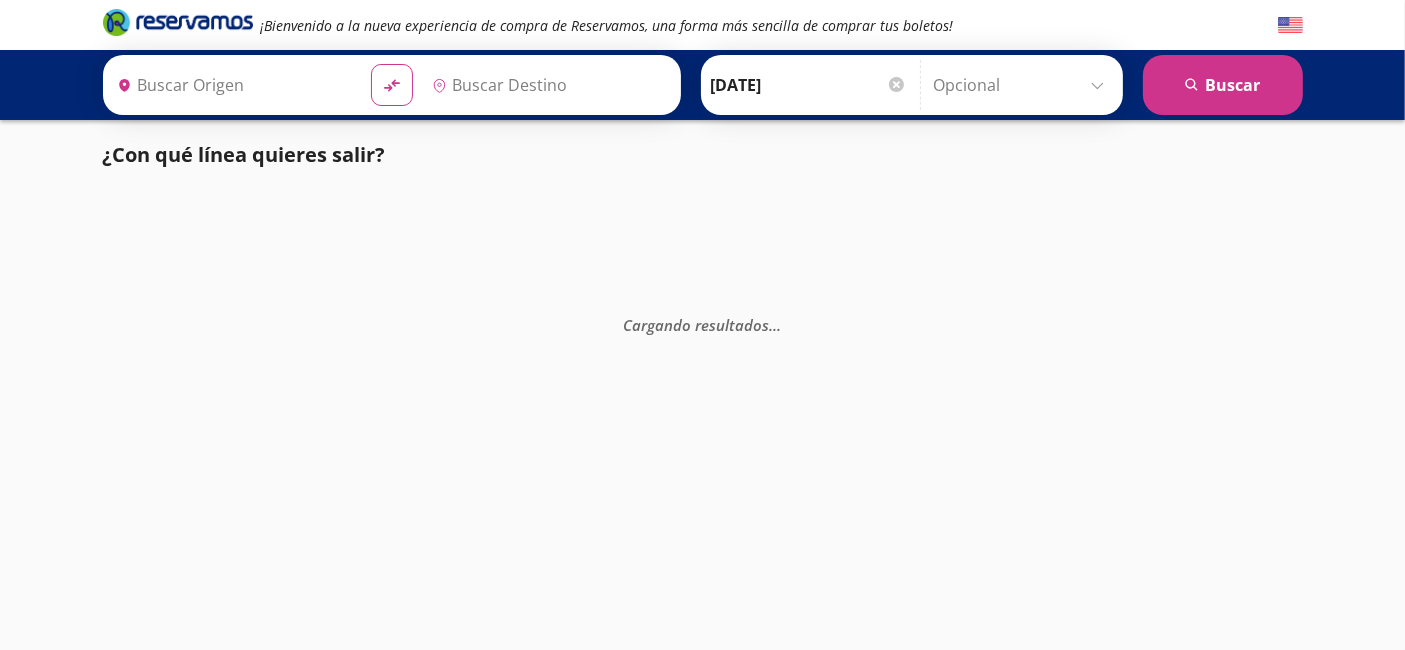 type on "[GEOGRAPHIC_DATA], [GEOGRAPHIC_DATA]" 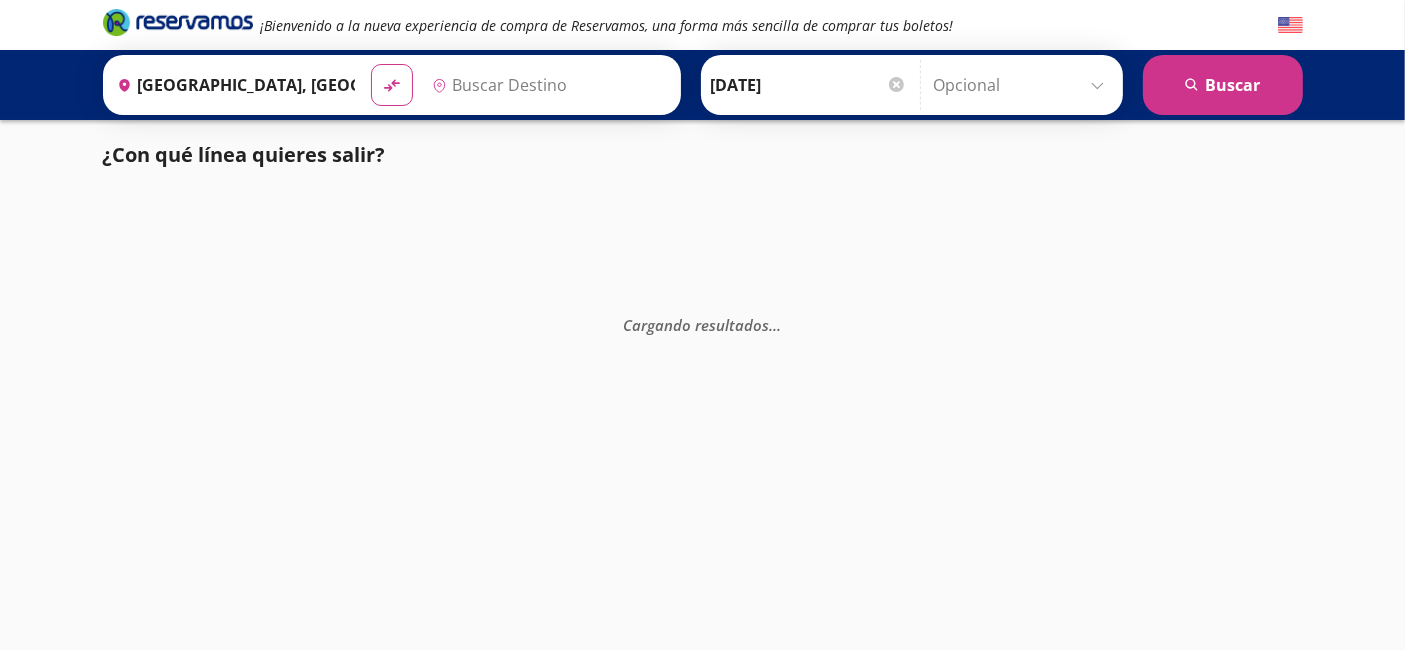 type on "Tampico, Tamaulipas" 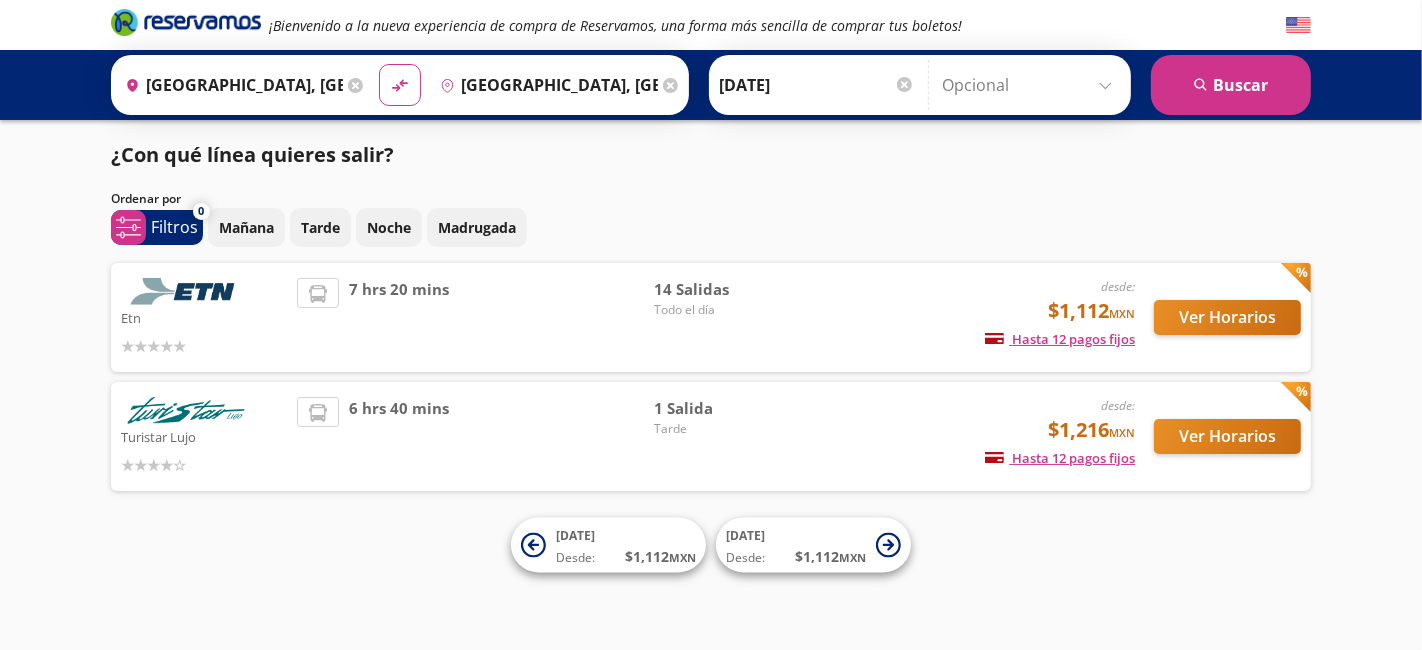 click on "¿Con qué línea quieres salir?" at bounding box center [711, 155] 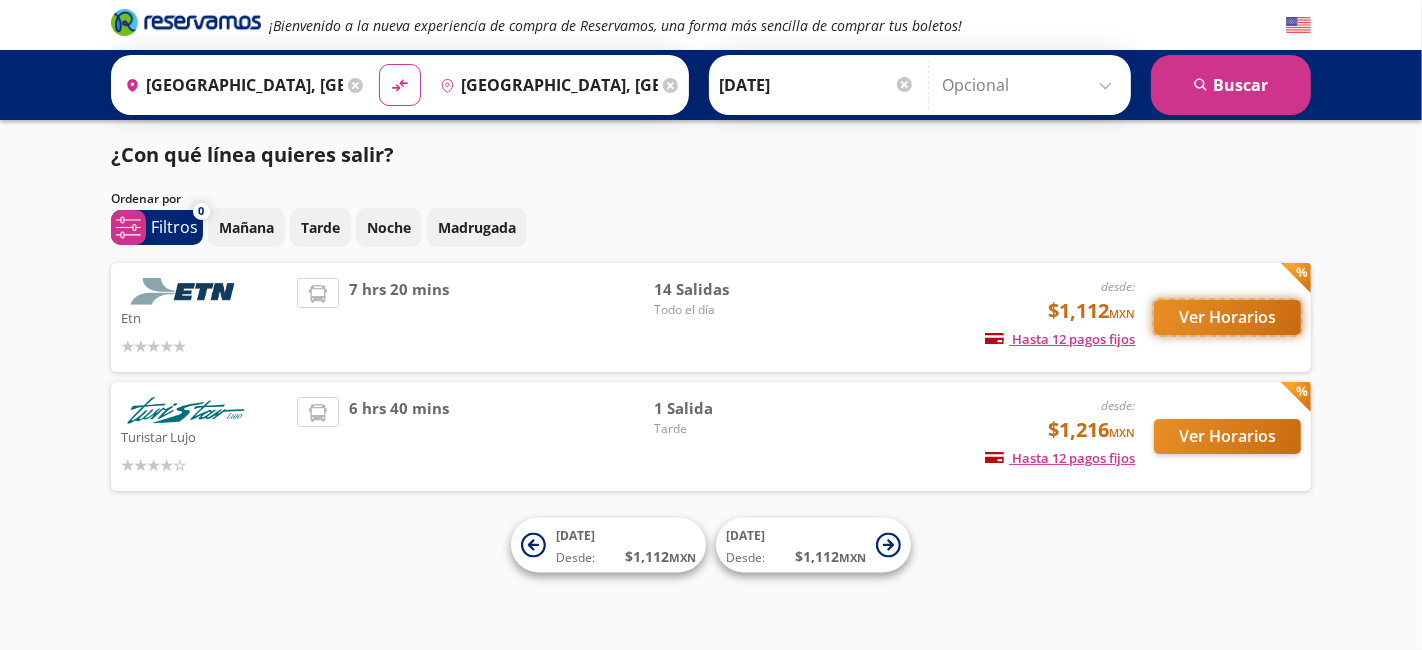 click on "Ver Horarios" at bounding box center [1227, 317] 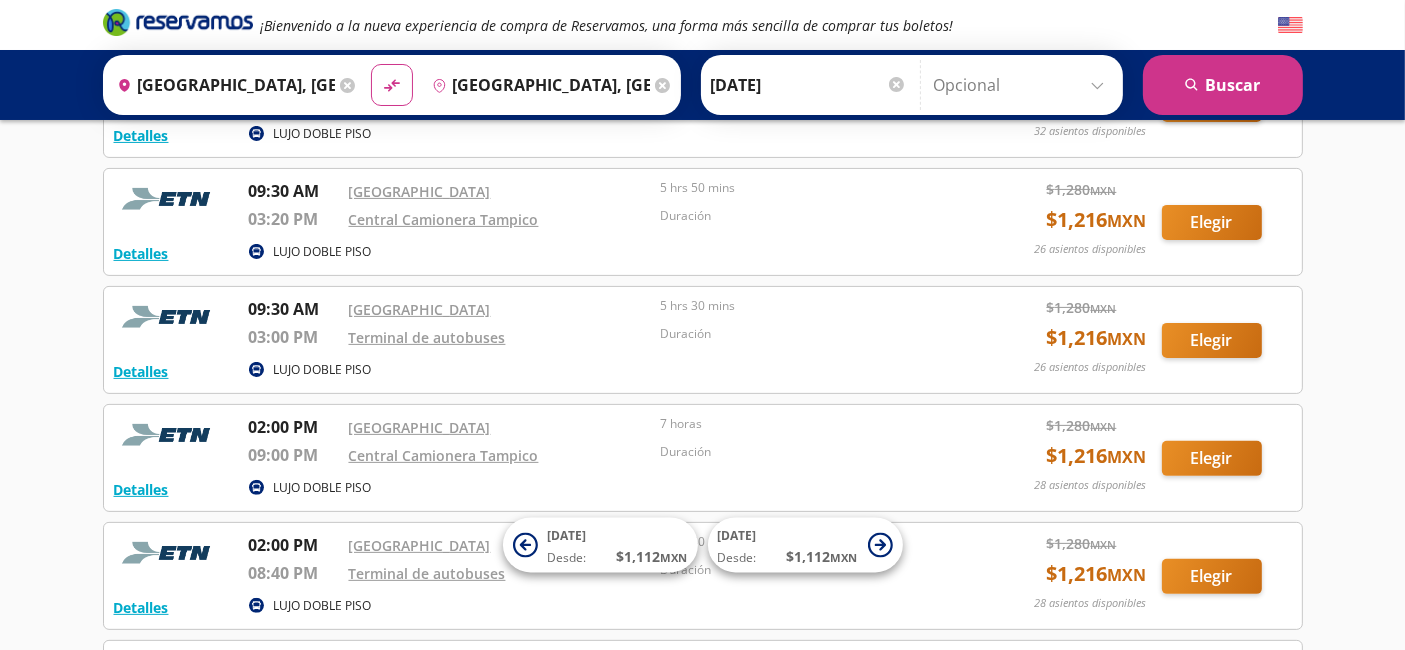 scroll, scrollTop: 777, scrollLeft: 0, axis: vertical 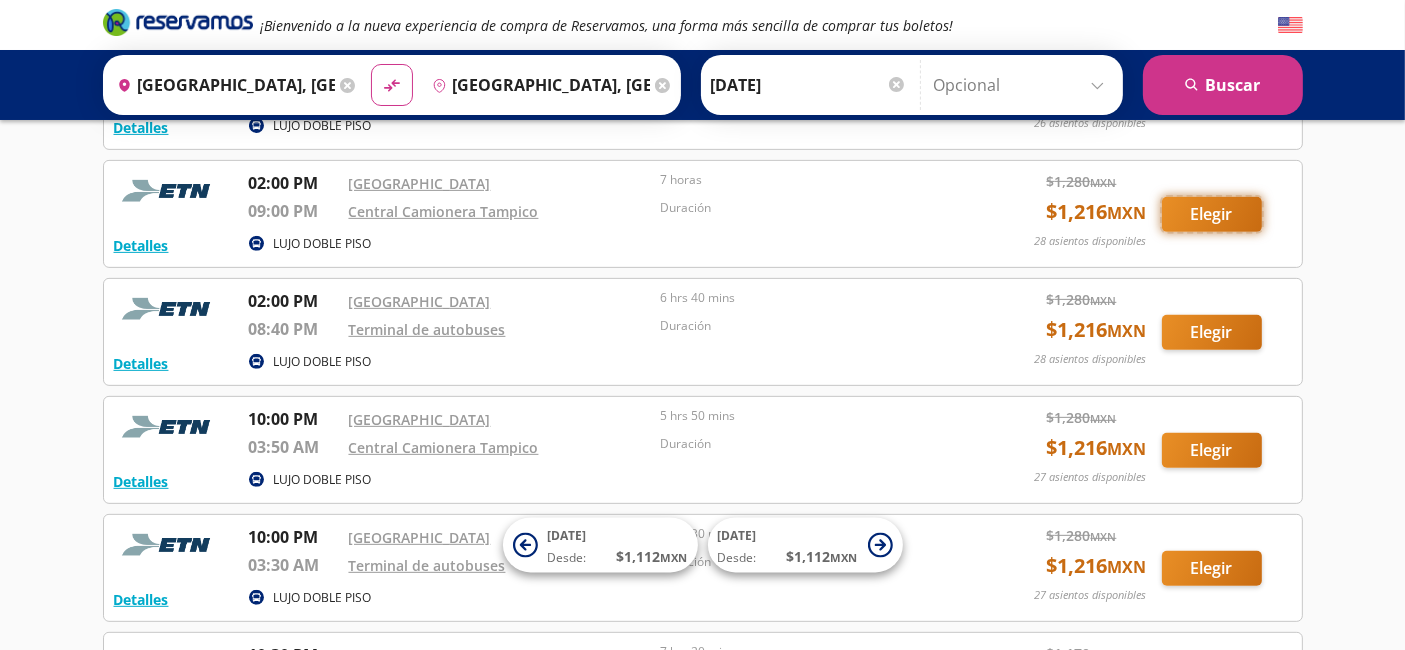 click on "Elegir" at bounding box center (1212, 214) 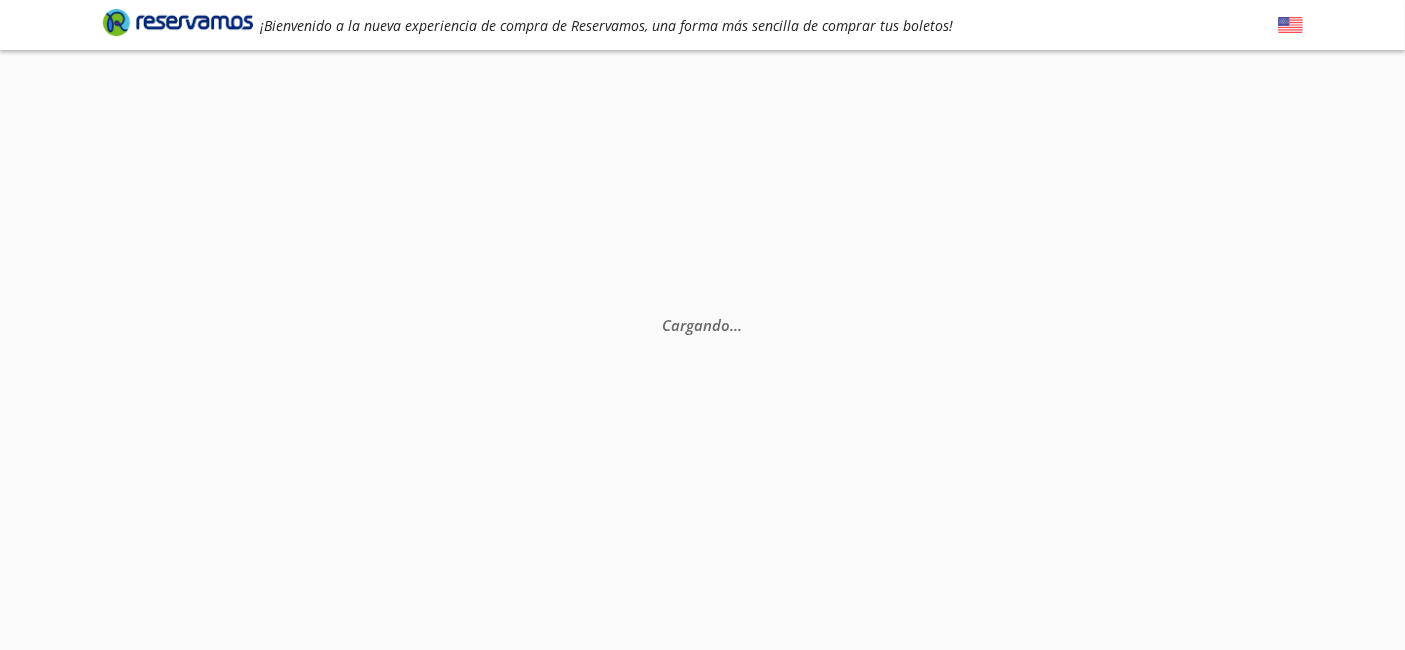 scroll, scrollTop: 0, scrollLeft: 0, axis: both 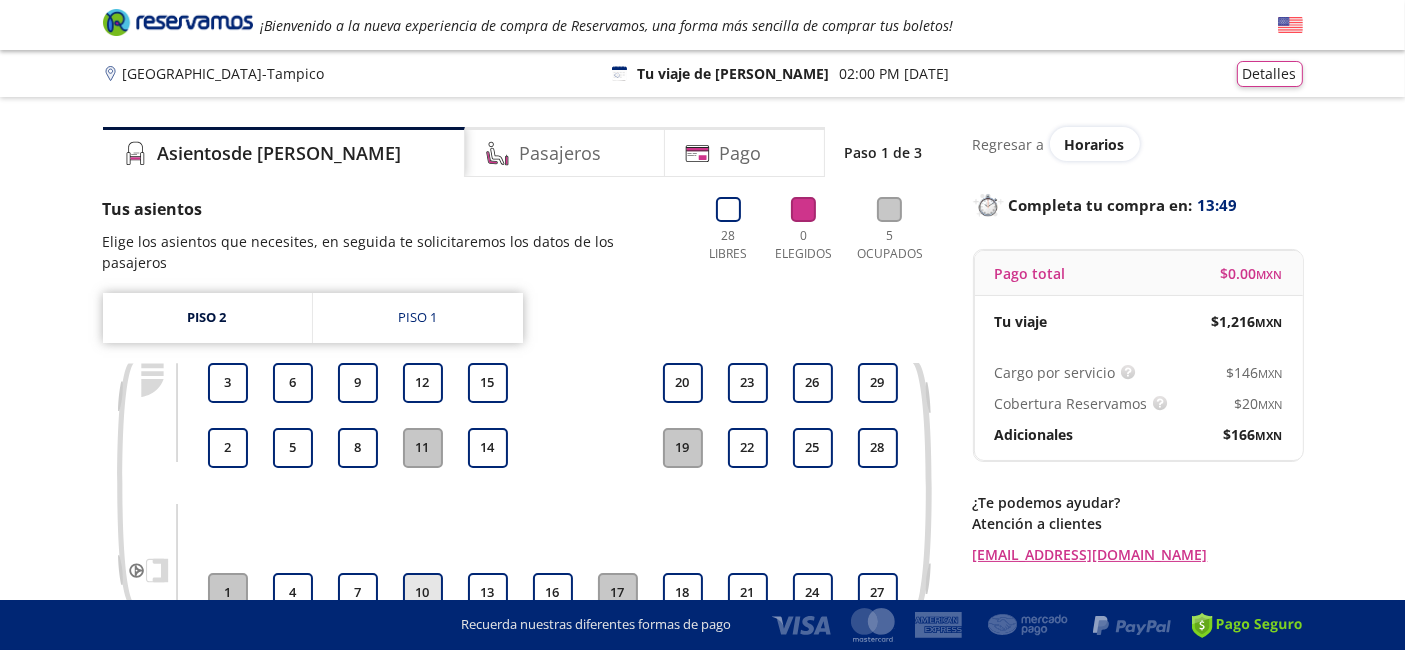 click on "10" at bounding box center [423, 593] 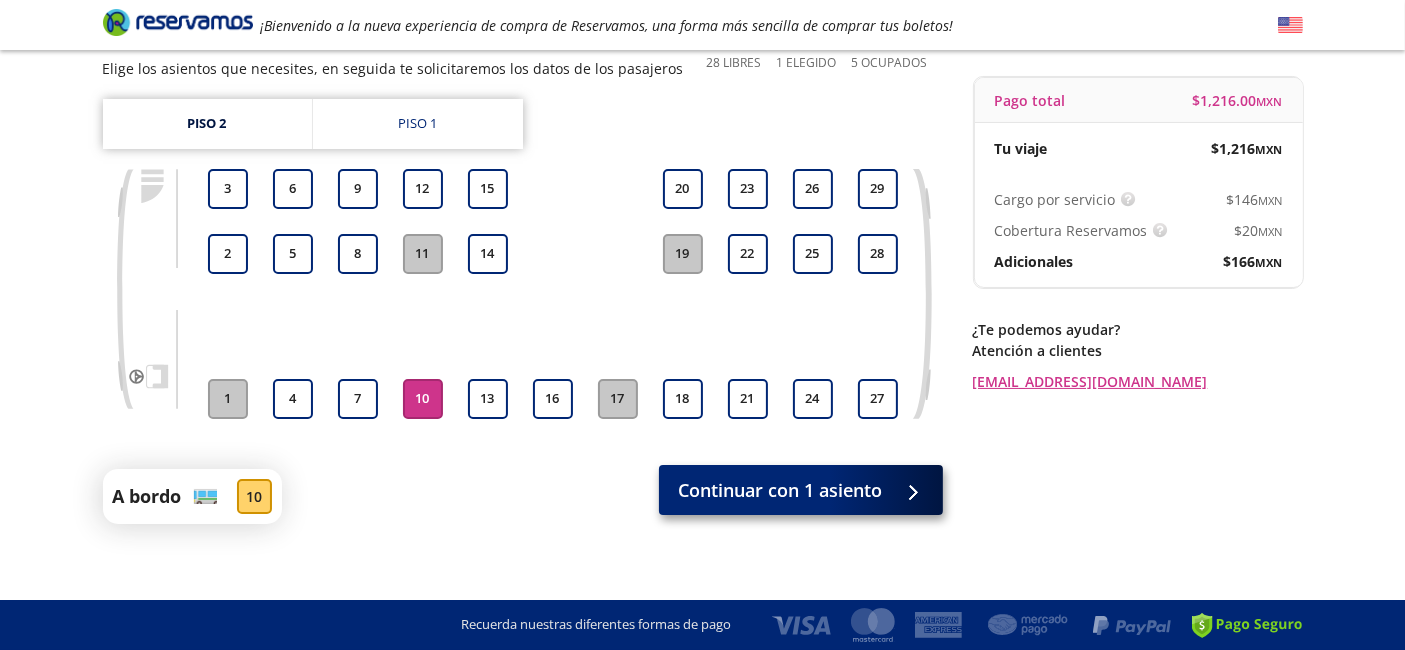 scroll, scrollTop: 185, scrollLeft: 0, axis: vertical 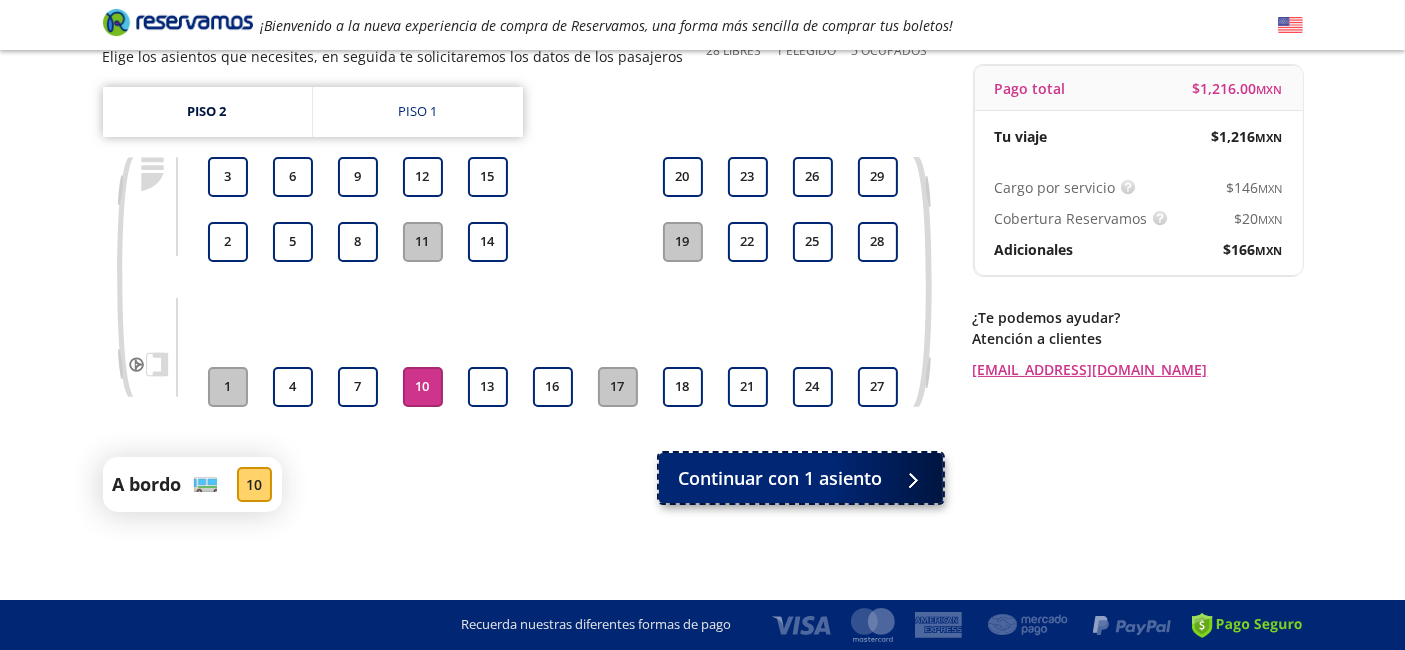 drag, startPoint x: 851, startPoint y: 480, endPoint x: 777, endPoint y: 85, distance: 401.87186 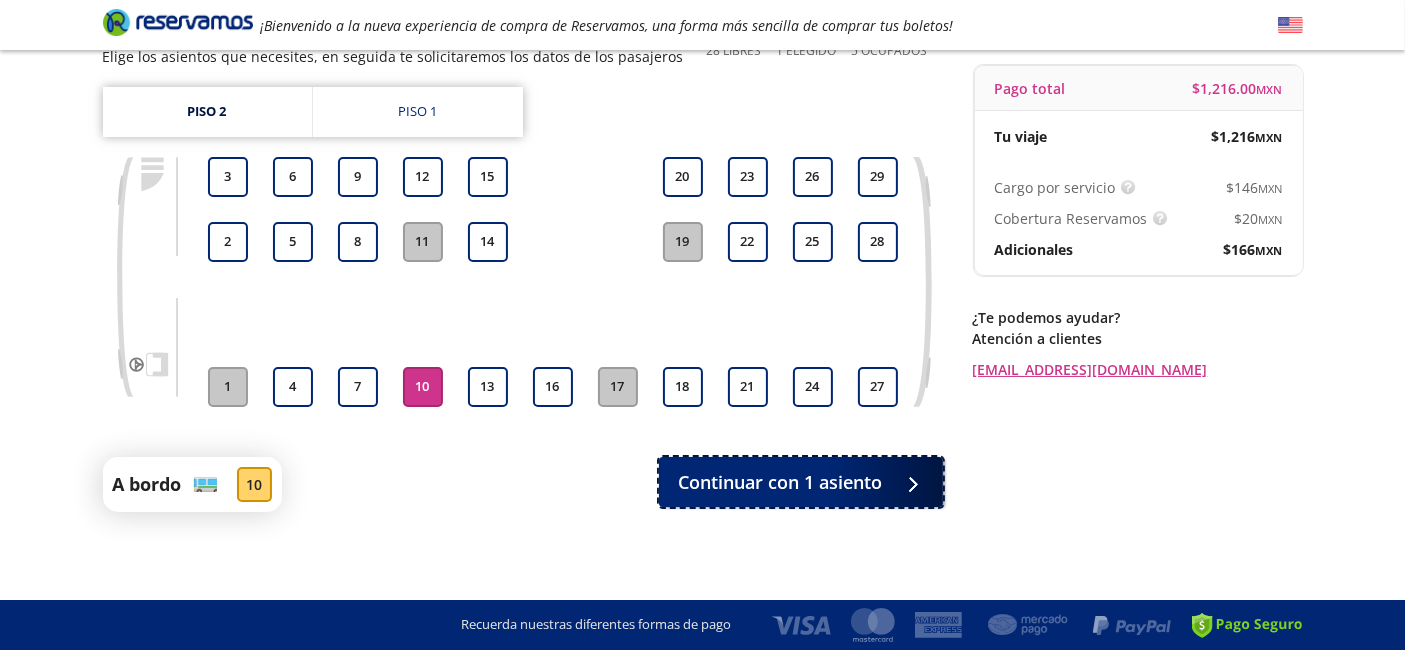 click on "Continuar con 1 asiento" at bounding box center (781, 482) 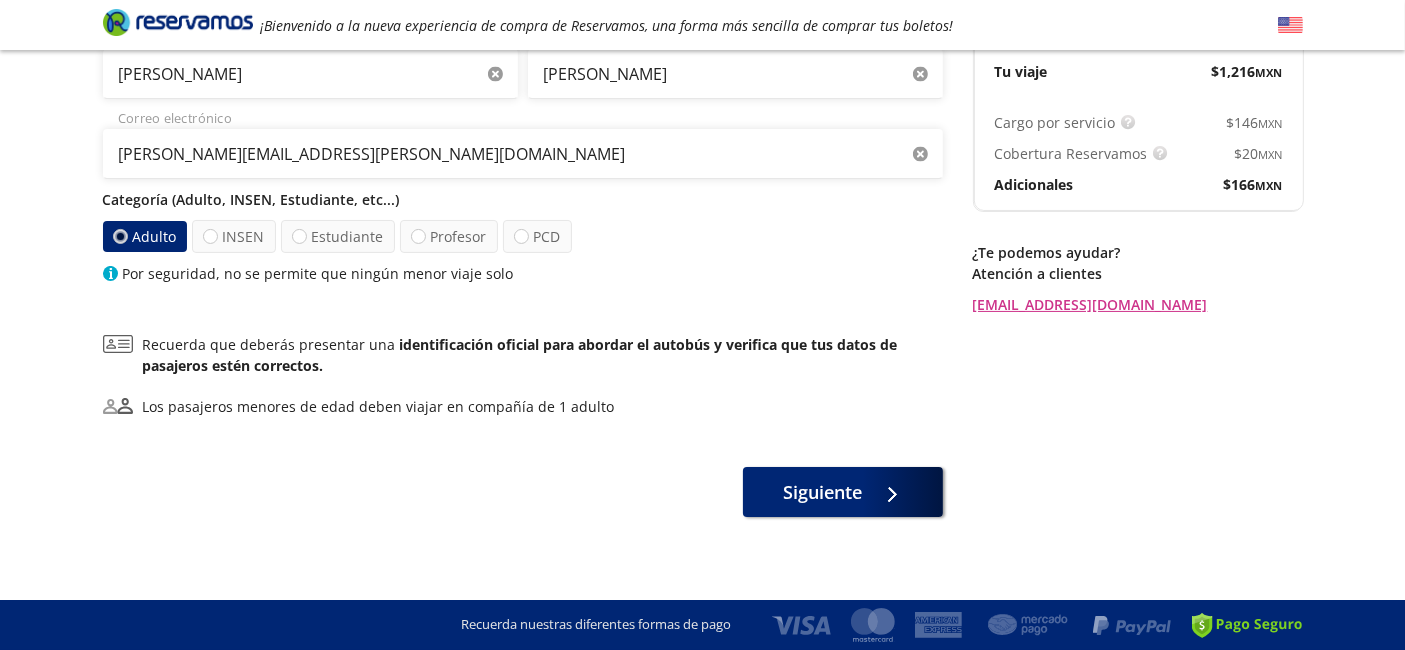 scroll, scrollTop: 255, scrollLeft: 0, axis: vertical 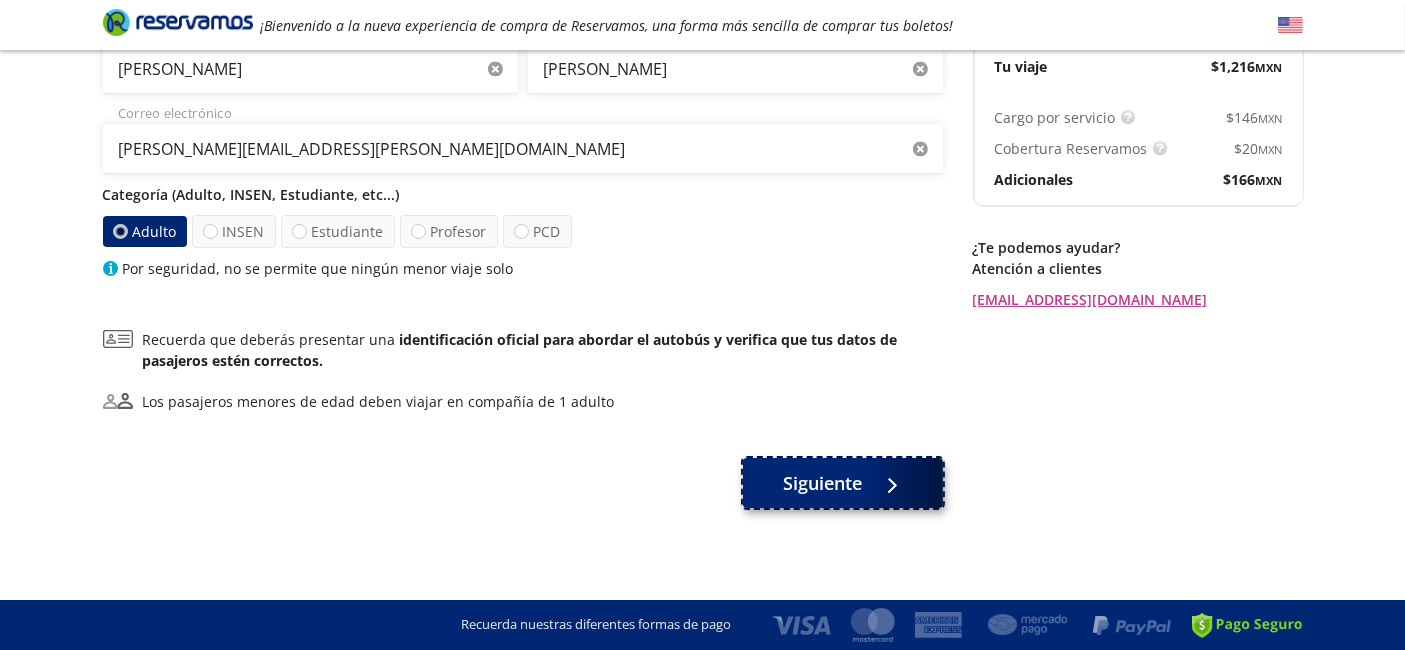 click on "Siguiente" at bounding box center (843, 483) 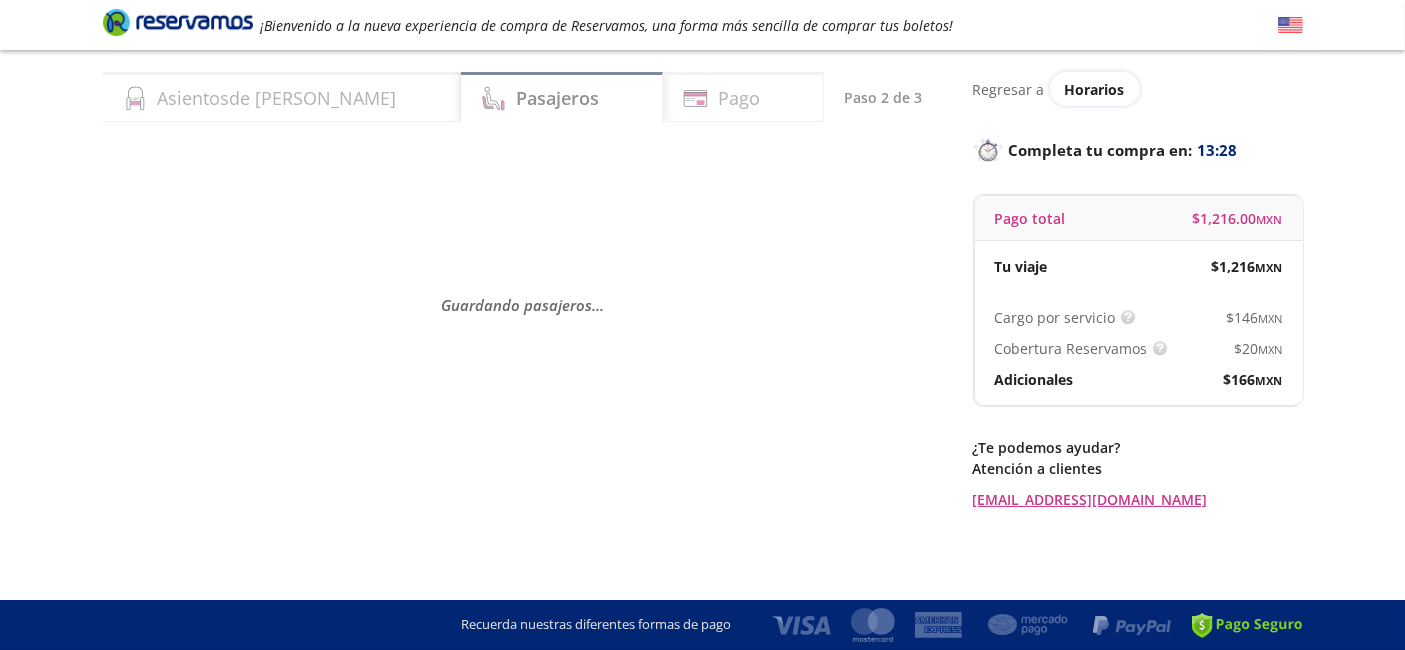 scroll, scrollTop: 0, scrollLeft: 0, axis: both 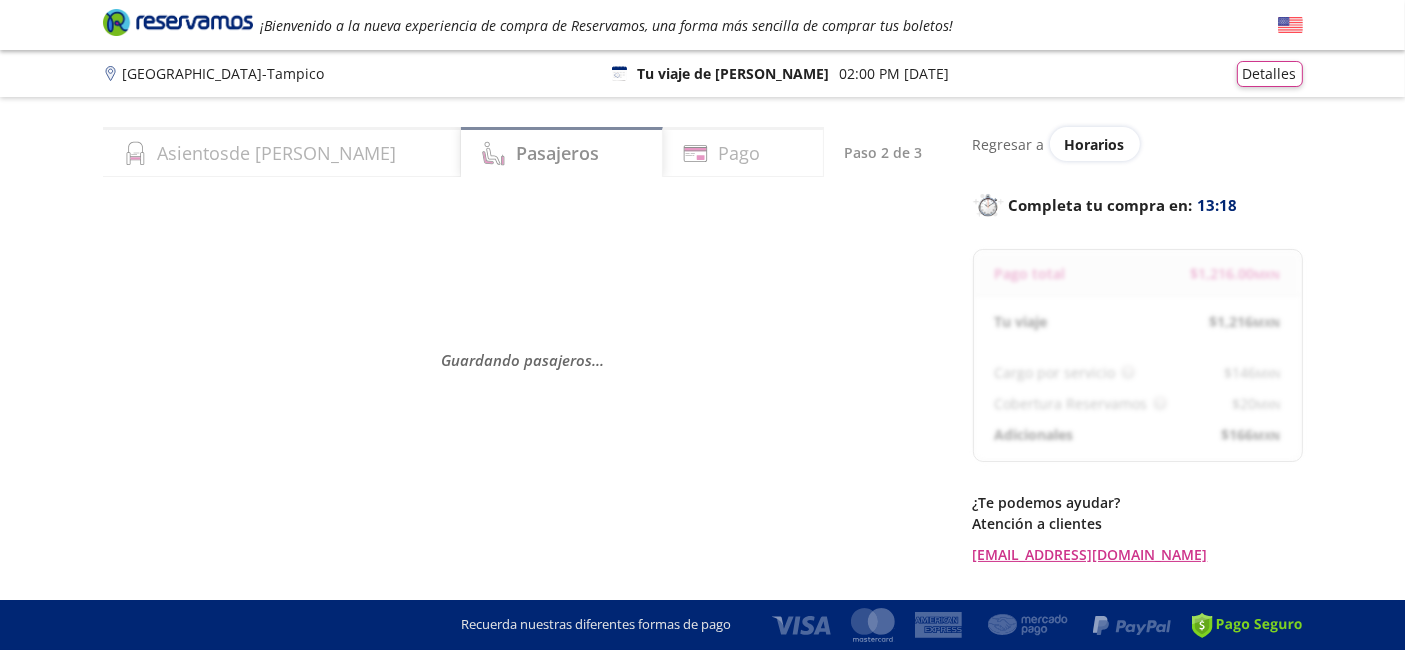 select on "MX" 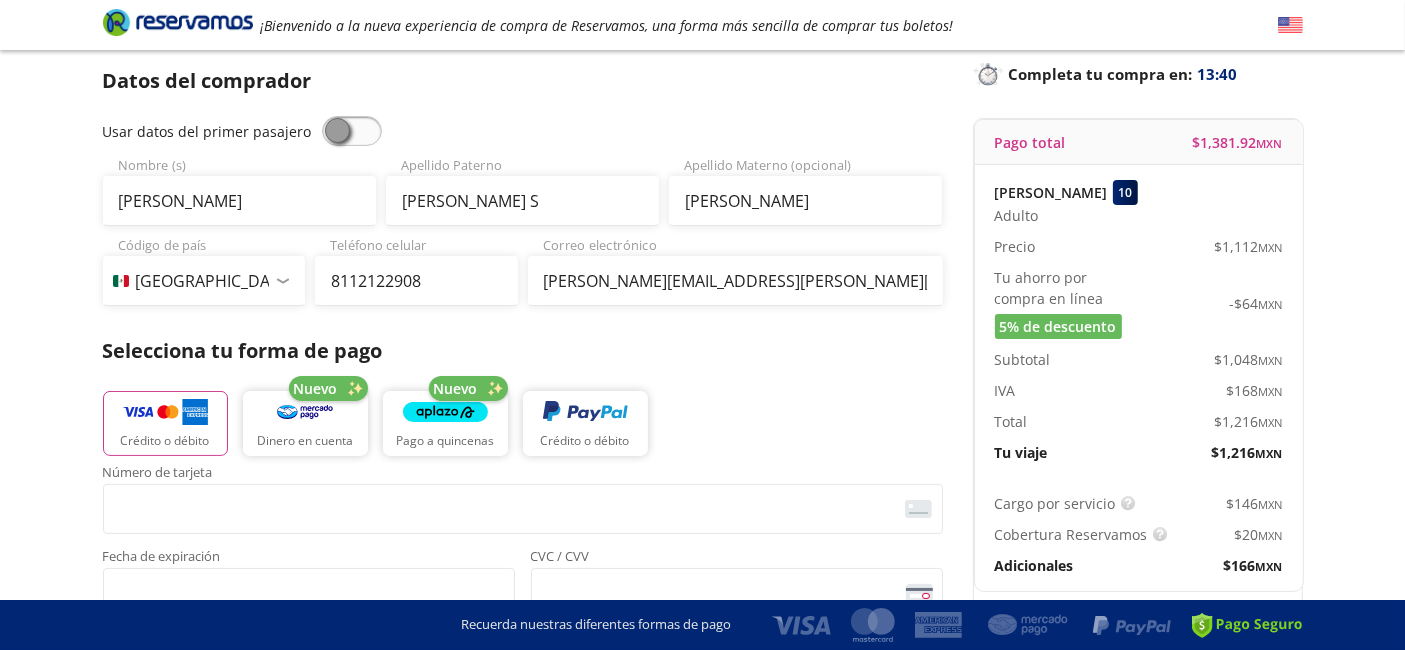 scroll, scrollTop: 444, scrollLeft: 0, axis: vertical 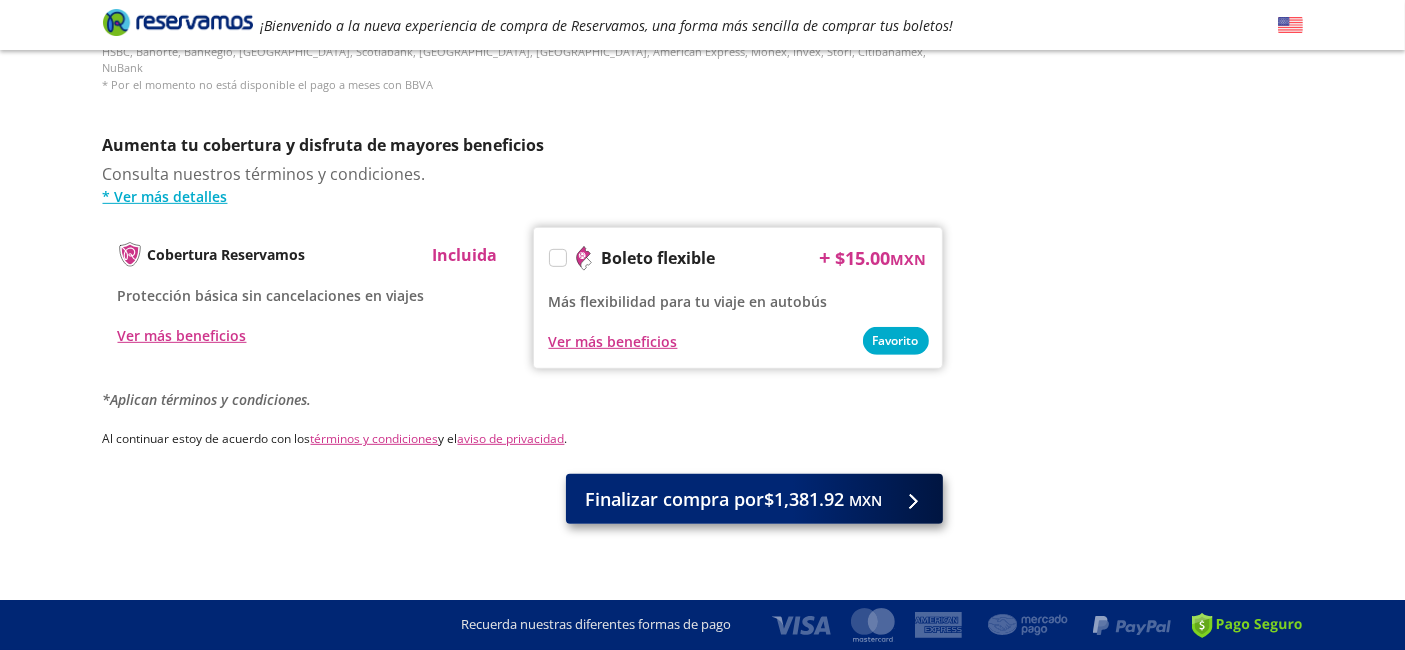 type on "[PERSON_NAME] S" 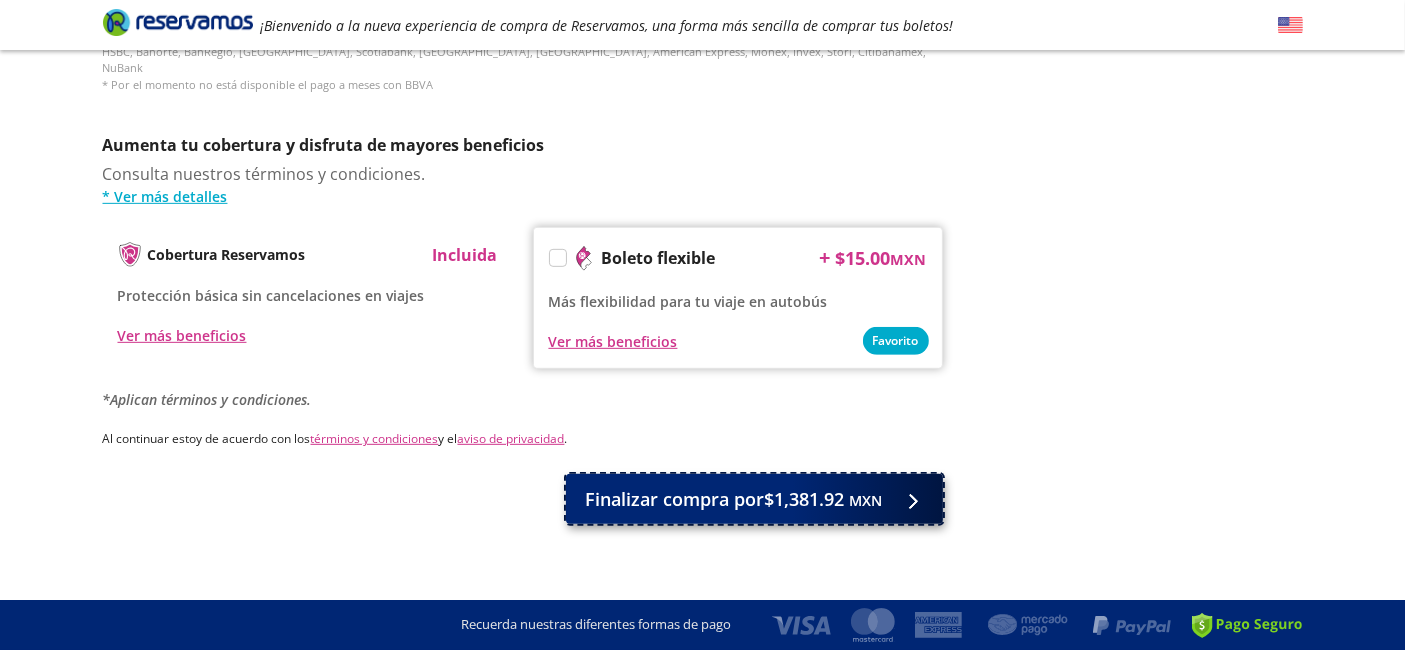 click on "Finalizar compra por  $1,381.92   MXN" at bounding box center (734, 499) 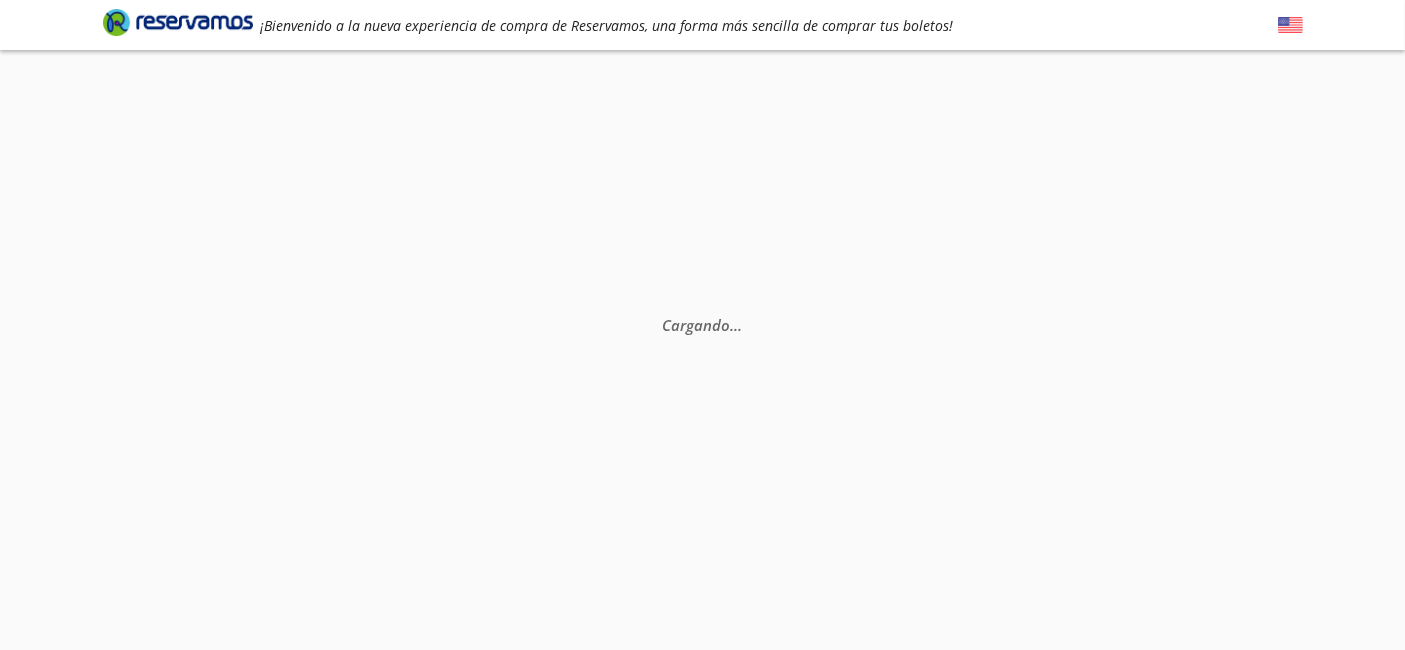 scroll, scrollTop: 0, scrollLeft: 0, axis: both 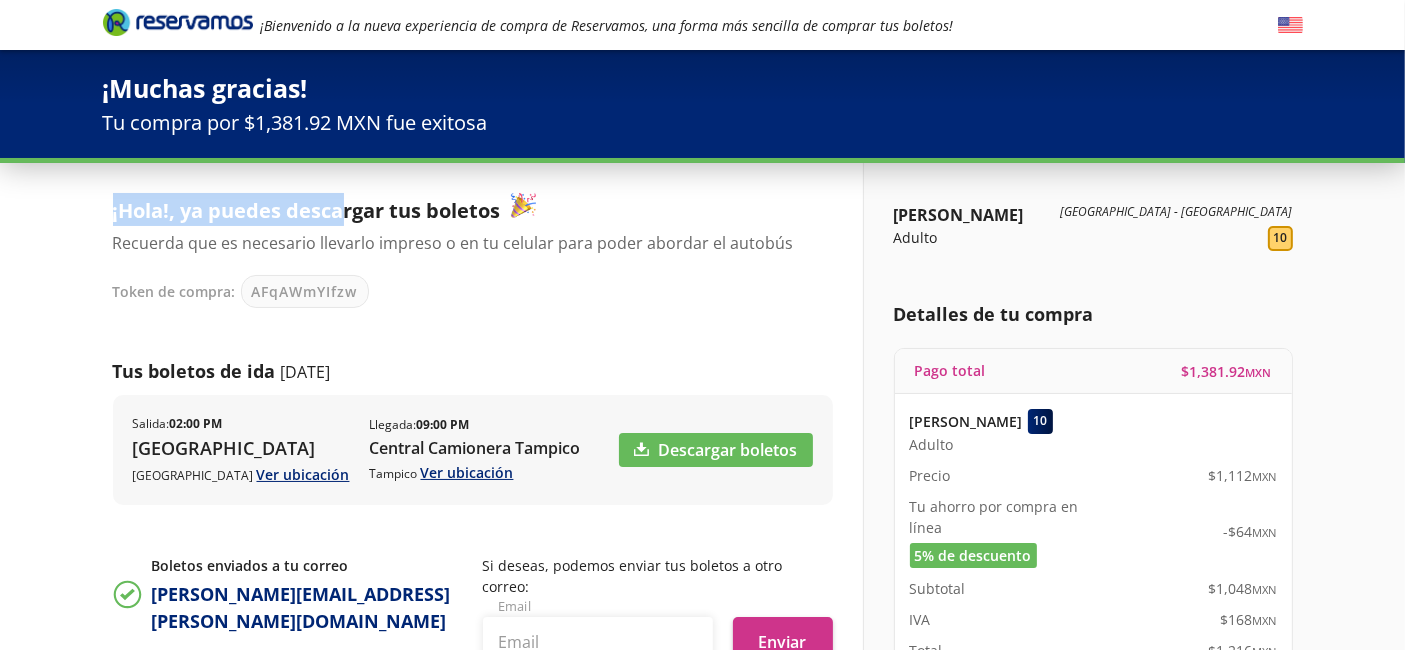 drag, startPoint x: 435, startPoint y: 231, endPoint x: 338, endPoint y: 224, distance: 97.25225 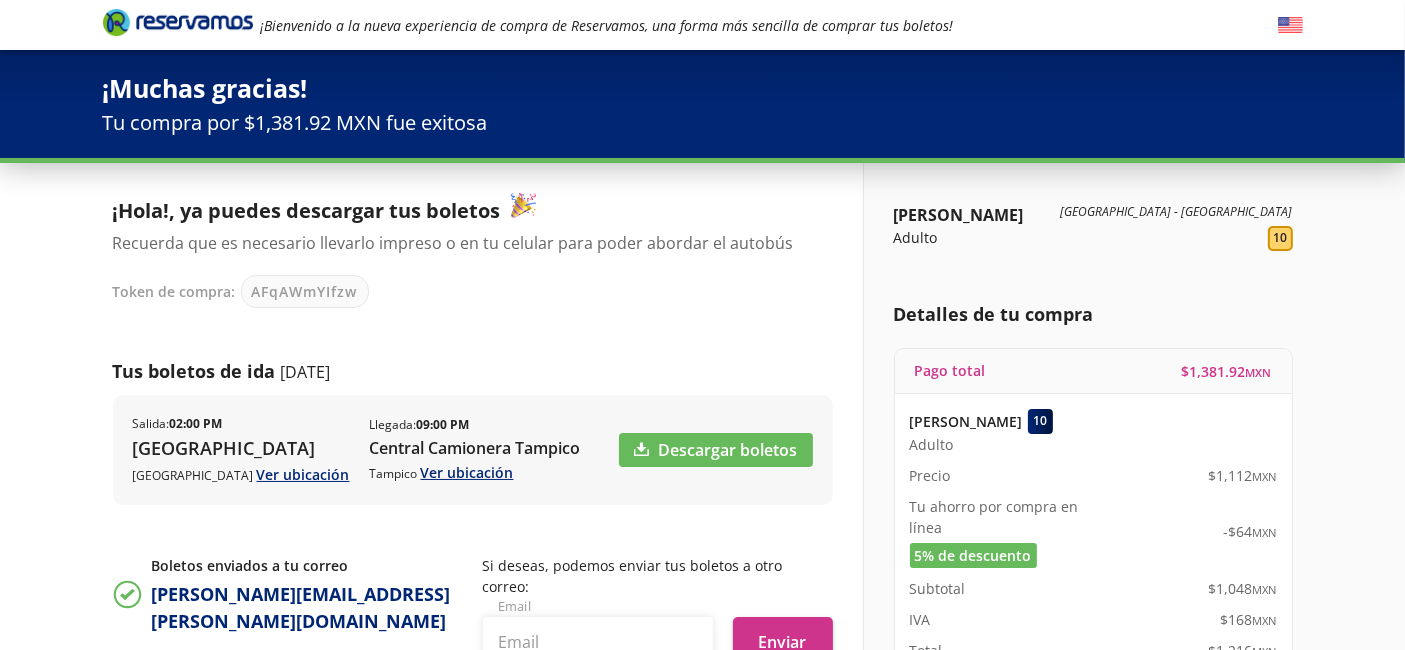 click on "AFqAWmYIfzw" at bounding box center [305, 291] 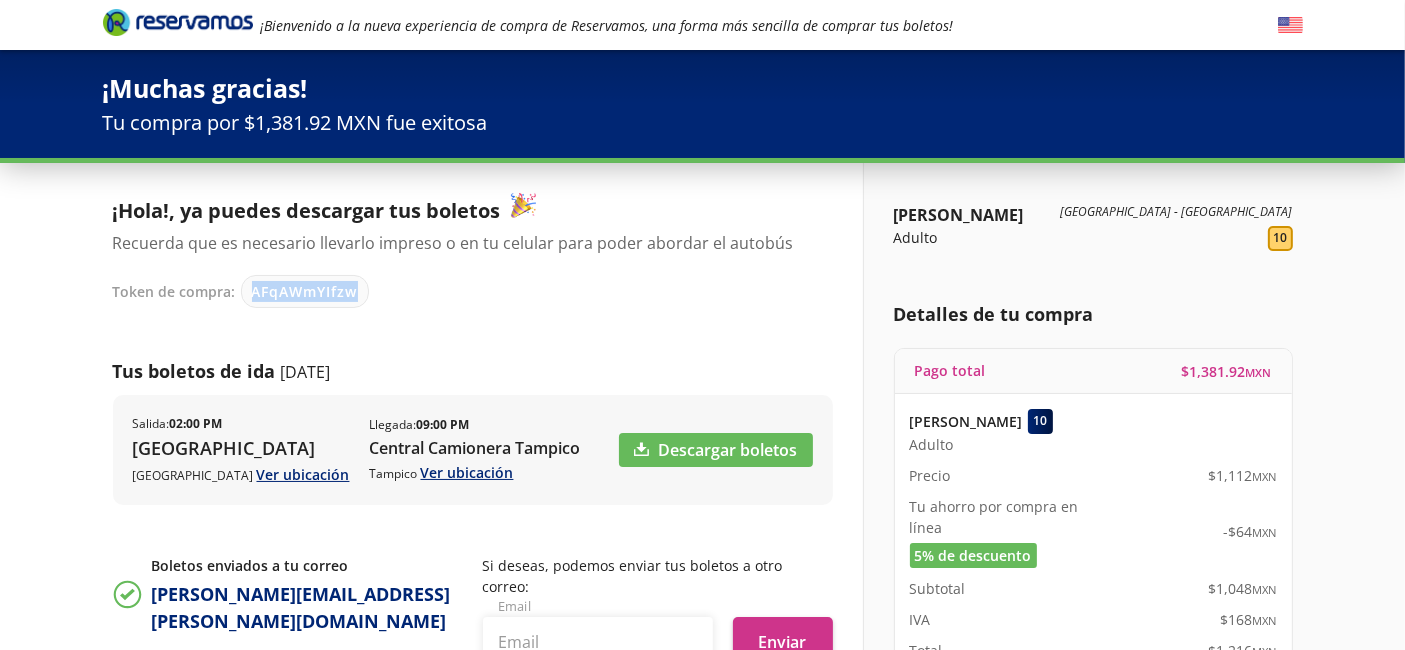 click on "AFqAWmYIfzw" at bounding box center [305, 291] 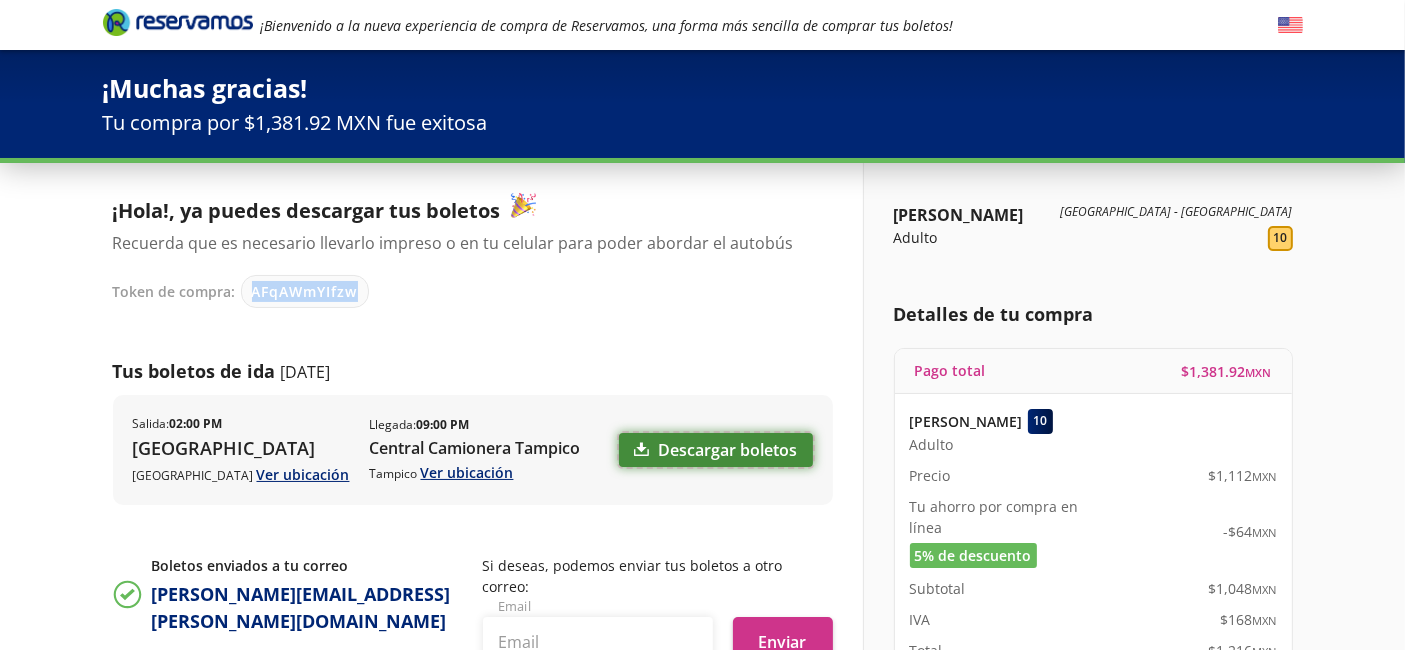 click on "Descargar boletos" at bounding box center (716, 450) 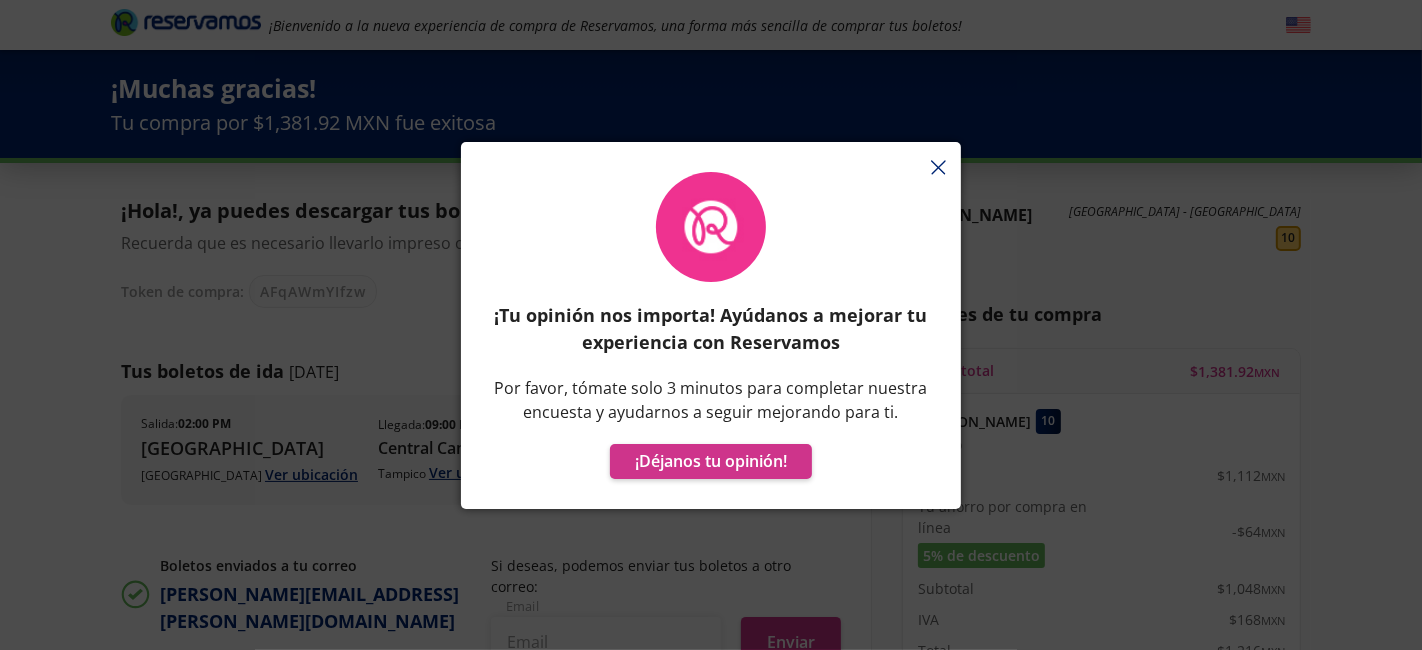 click on "¡Tu opinión nos importa! Ayúdanos a mejorar tu experiencia con Reservamos Por favor, tómate solo 3 minutos para completar nuestra encuesta y ayudarnos a seguir mejorando para ti. ¡Déjanos tu opinión!" at bounding box center [711, 335] 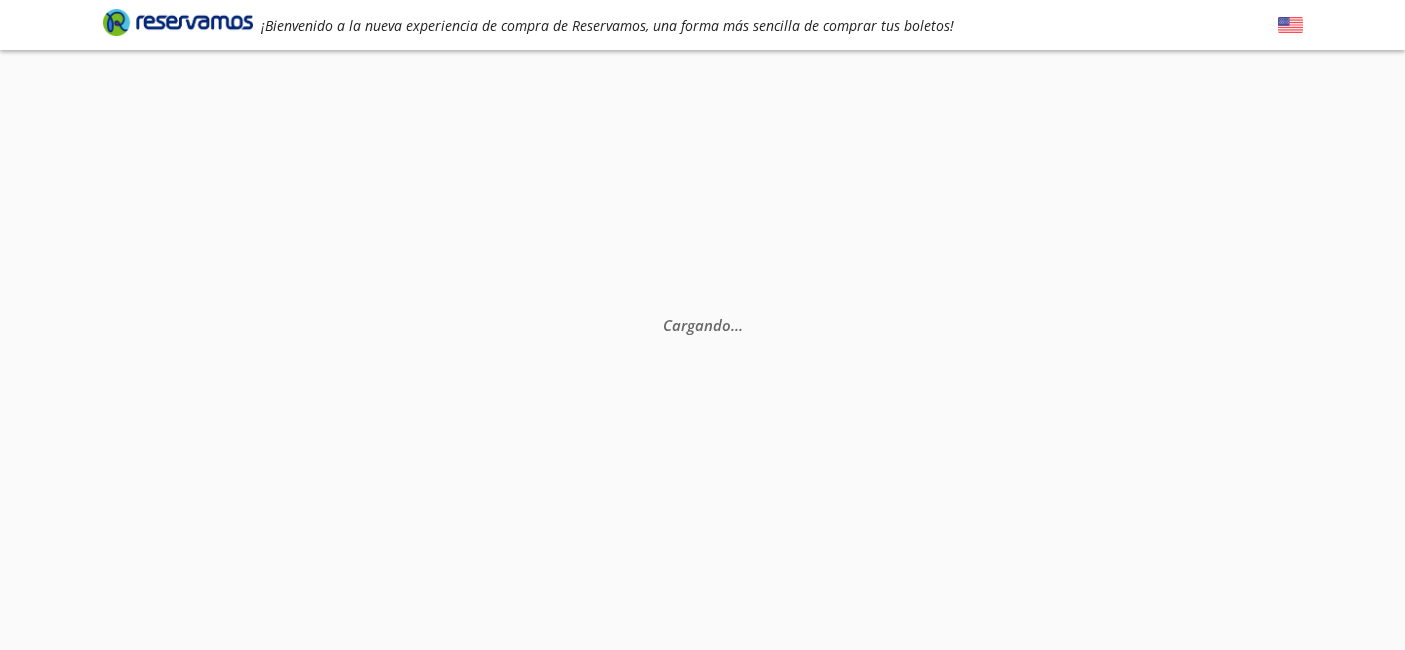scroll, scrollTop: 0, scrollLeft: 0, axis: both 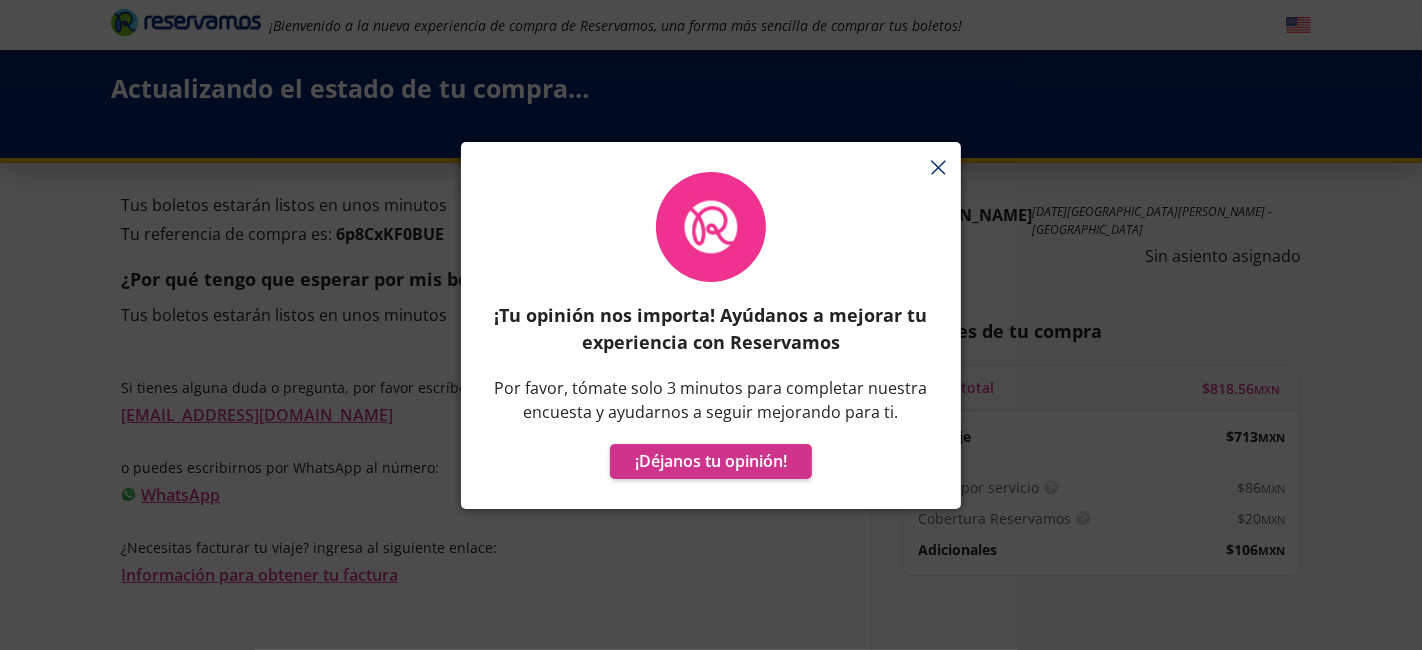 click on "¡Tu opinión nos importa! Ayúdanos a mejorar tu experiencia con Reservamos Por favor, tómate solo 3 minutos para completar nuestra encuesta y ayudarnos a seguir mejorando para ti. ¡Déjanos tu opinión!" at bounding box center [711, 335] 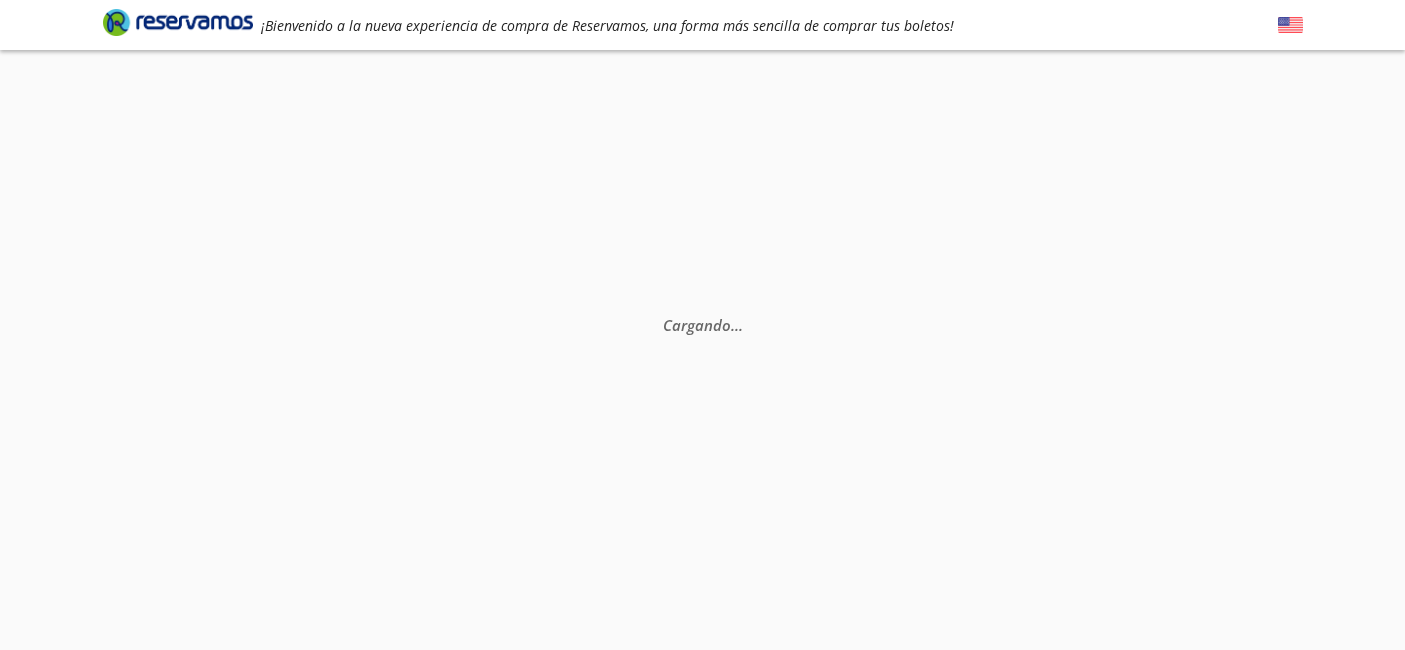 scroll, scrollTop: 0, scrollLeft: 0, axis: both 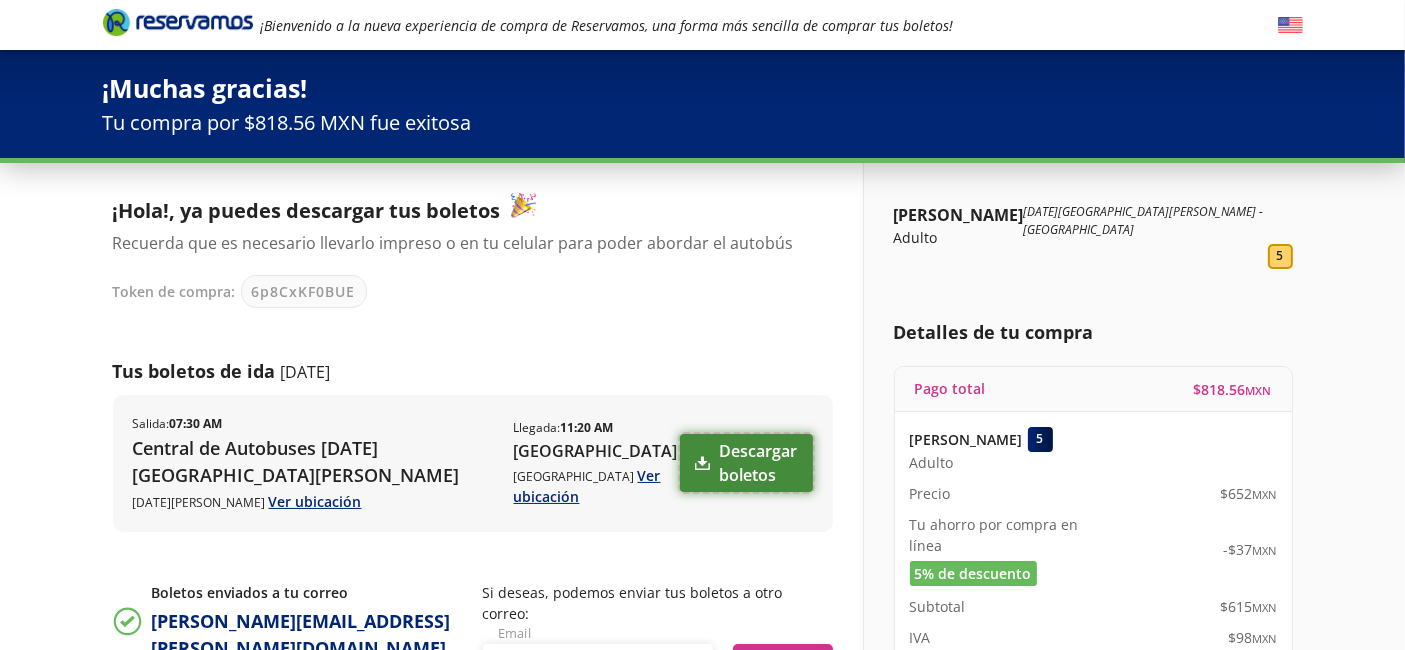 click on "Descargar boletos" at bounding box center [746, 463] 